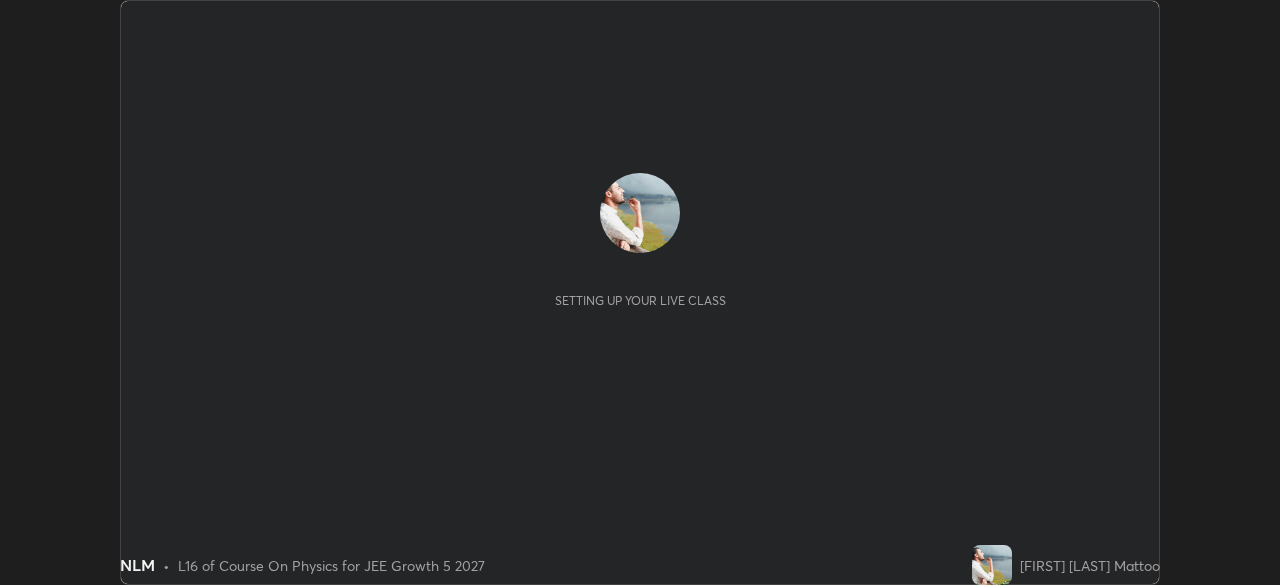 scroll, scrollTop: 0, scrollLeft: 0, axis: both 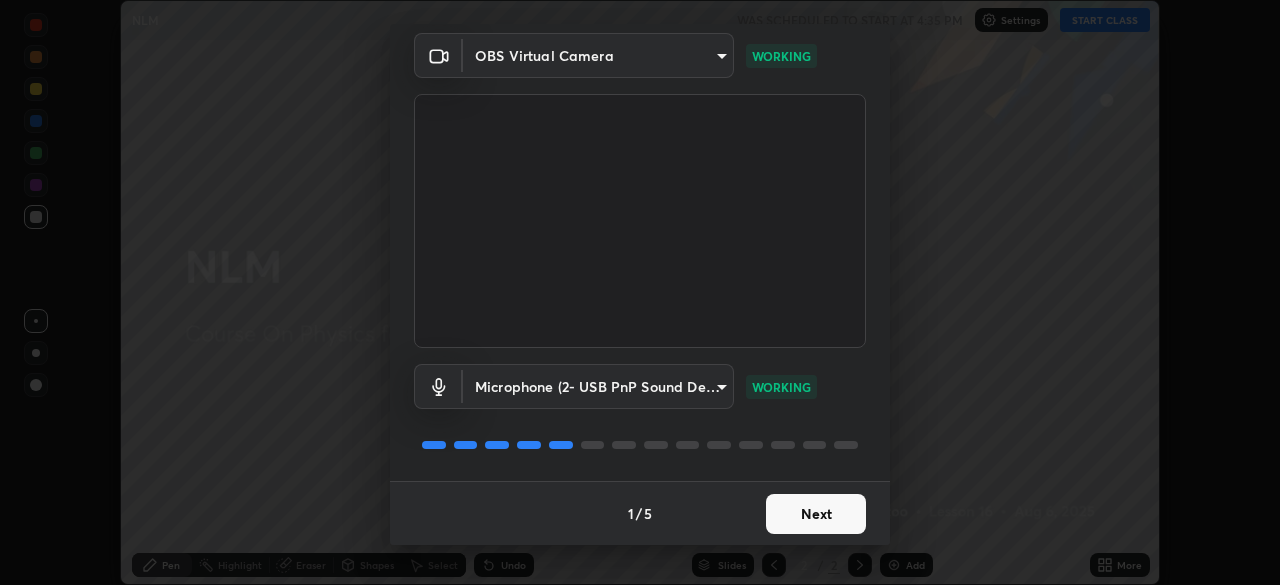 click on "Next" at bounding box center (816, 514) 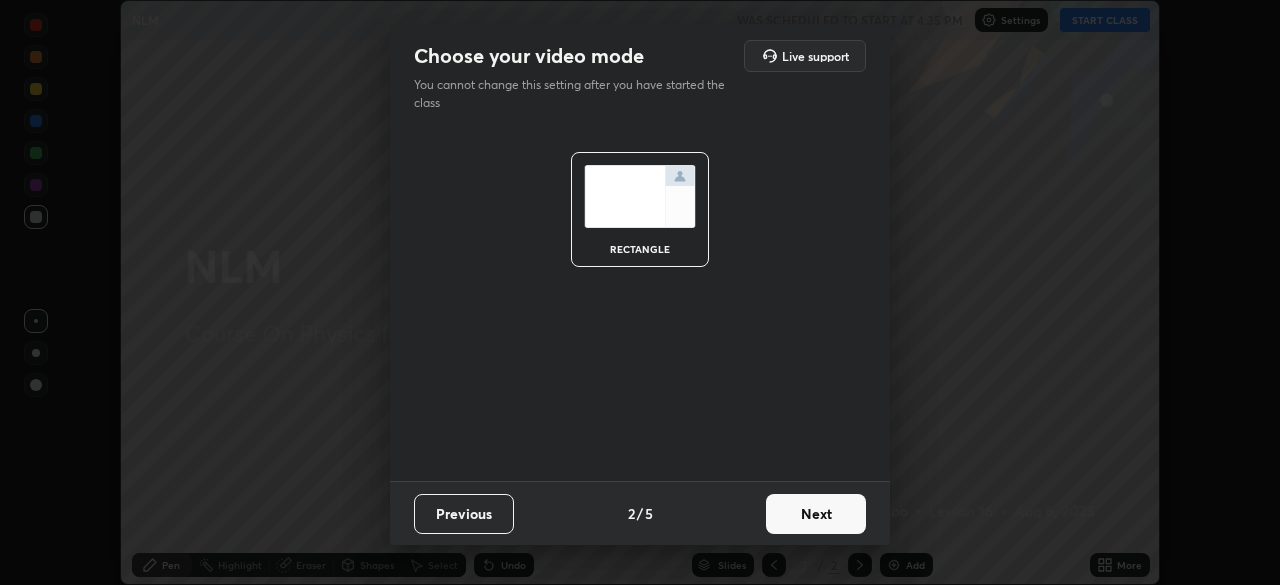 scroll, scrollTop: 0, scrollLeft: 0, axis: both 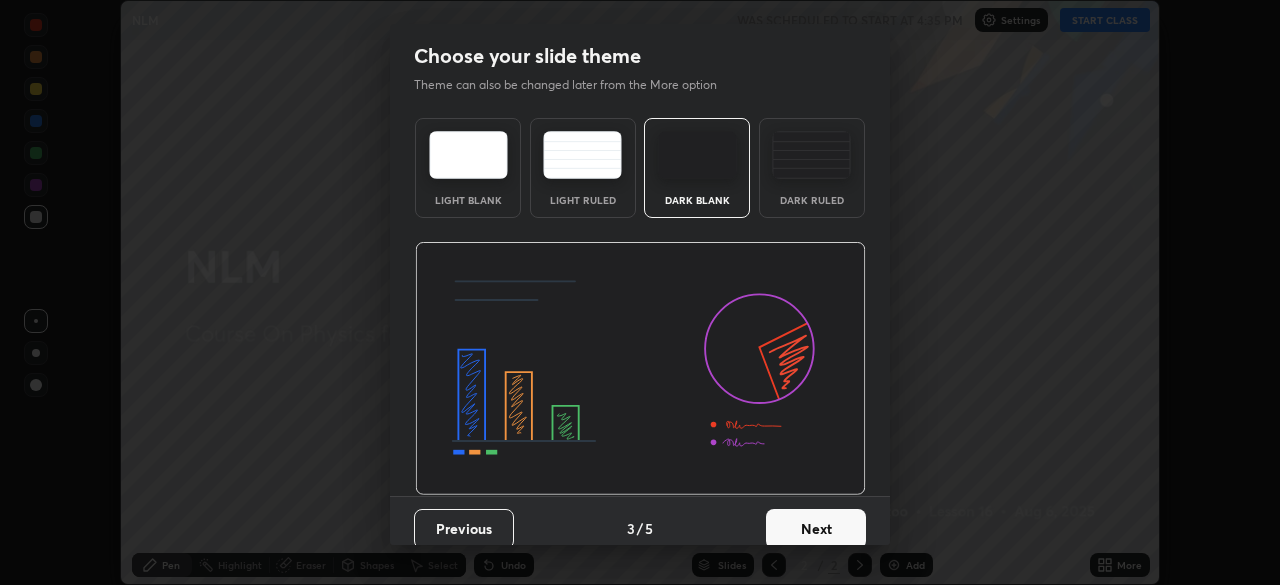 click on "Next" at bounding box center (816, 529) 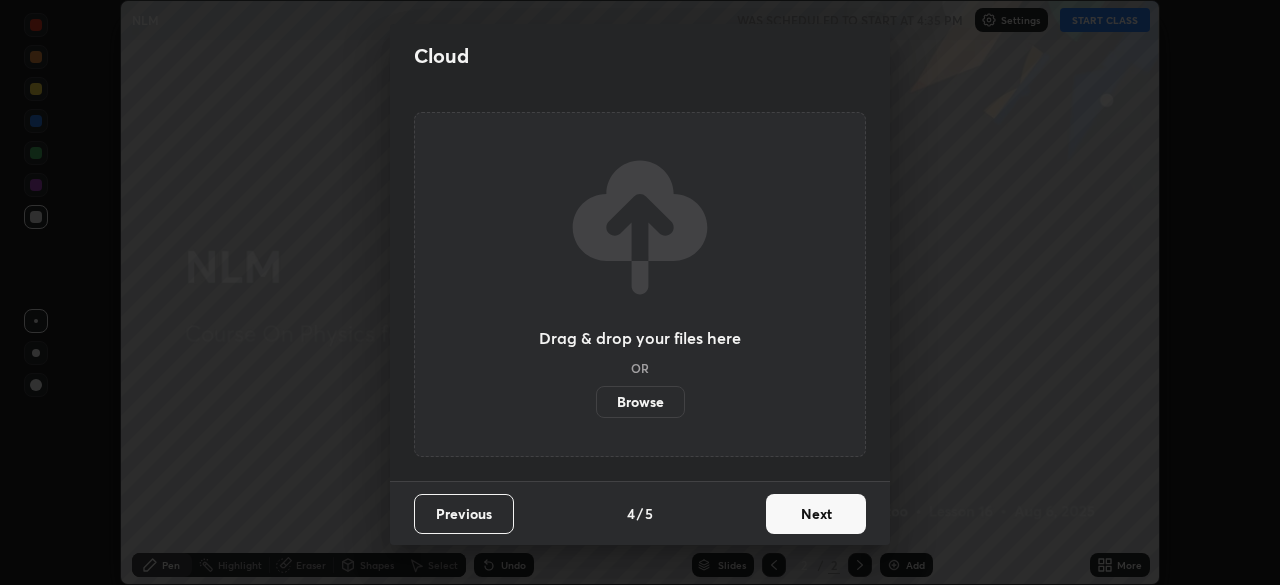click on "Next" at bounding box center [816, 514] 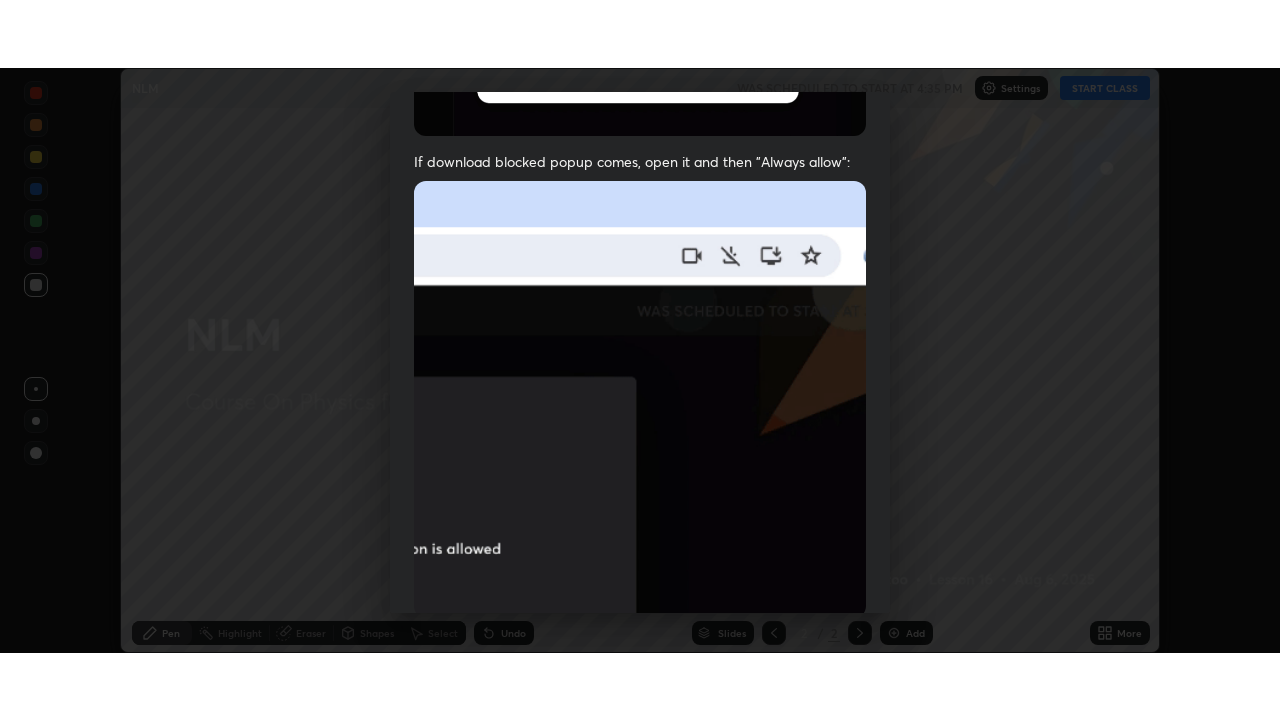 scroll, scrollTop: 479, scrollLeft: 0, axis: vertical 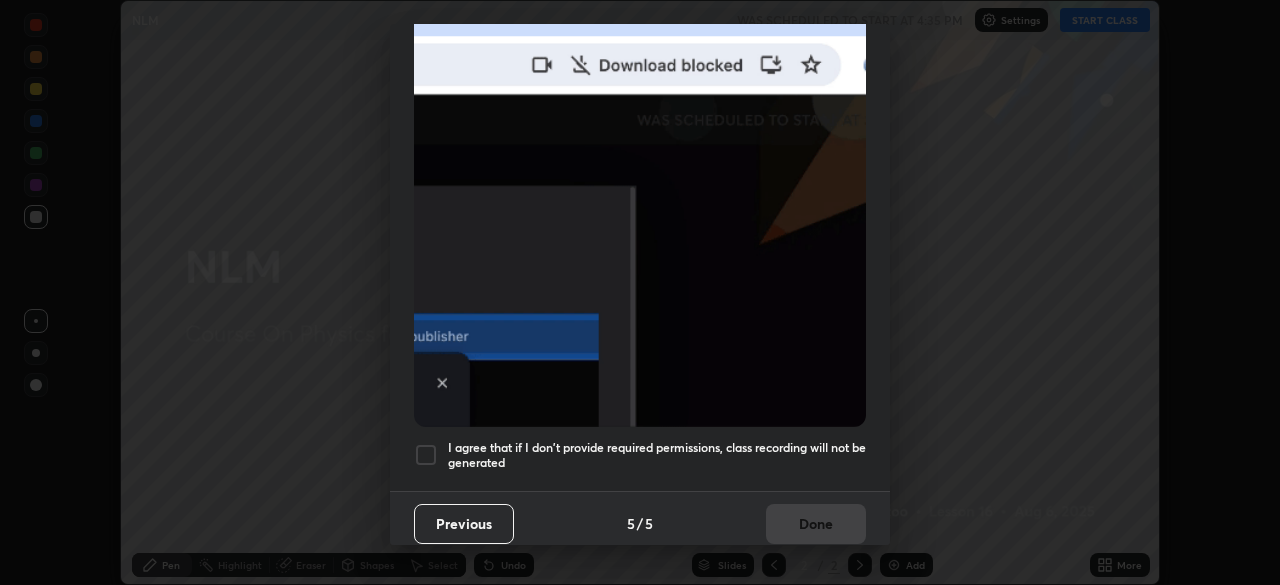 click on "I agree that if I don't provide required permissions, class recording will not be generated" at bounding box center [657, 455] 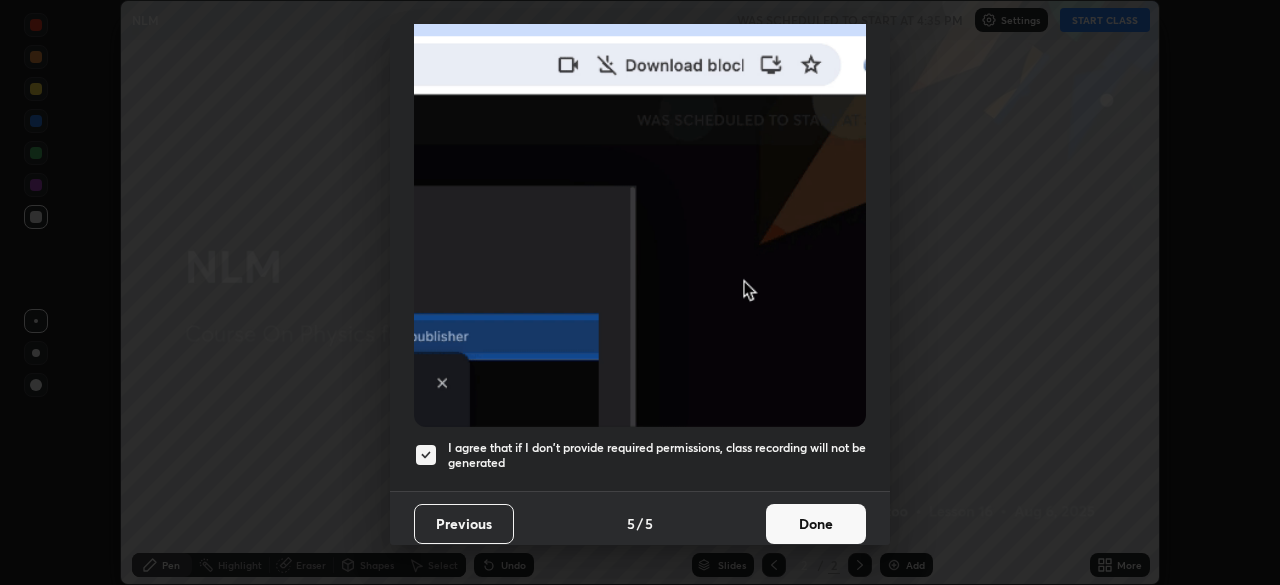 click on "Done" at bounding box center (816, 524) 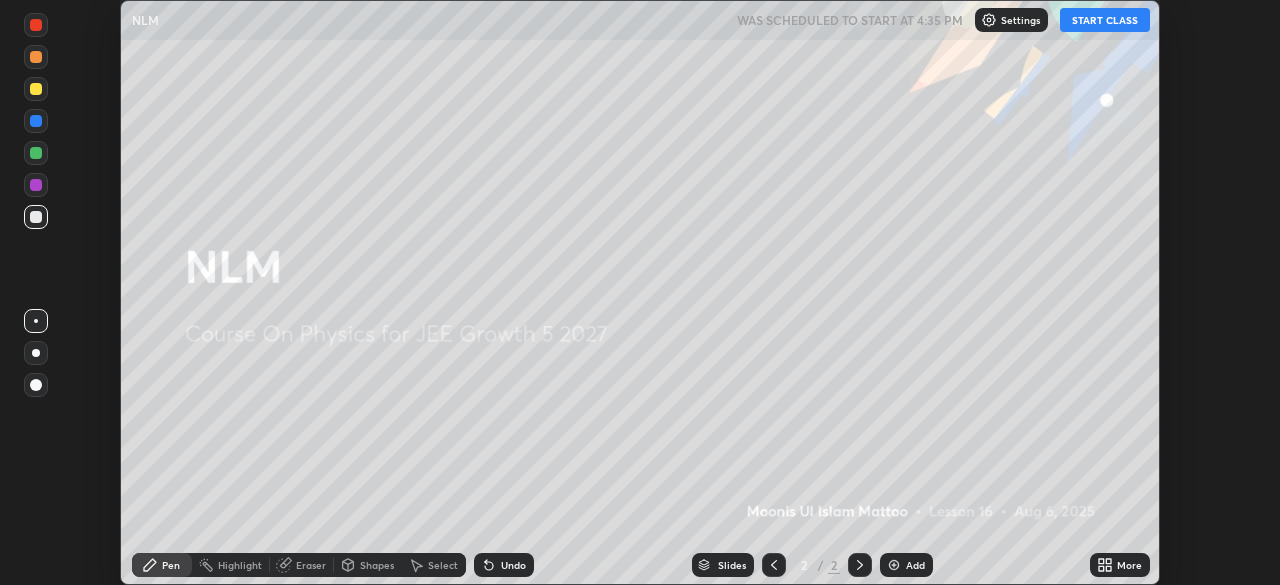 click on "Add" at bounding box center (915, 565) 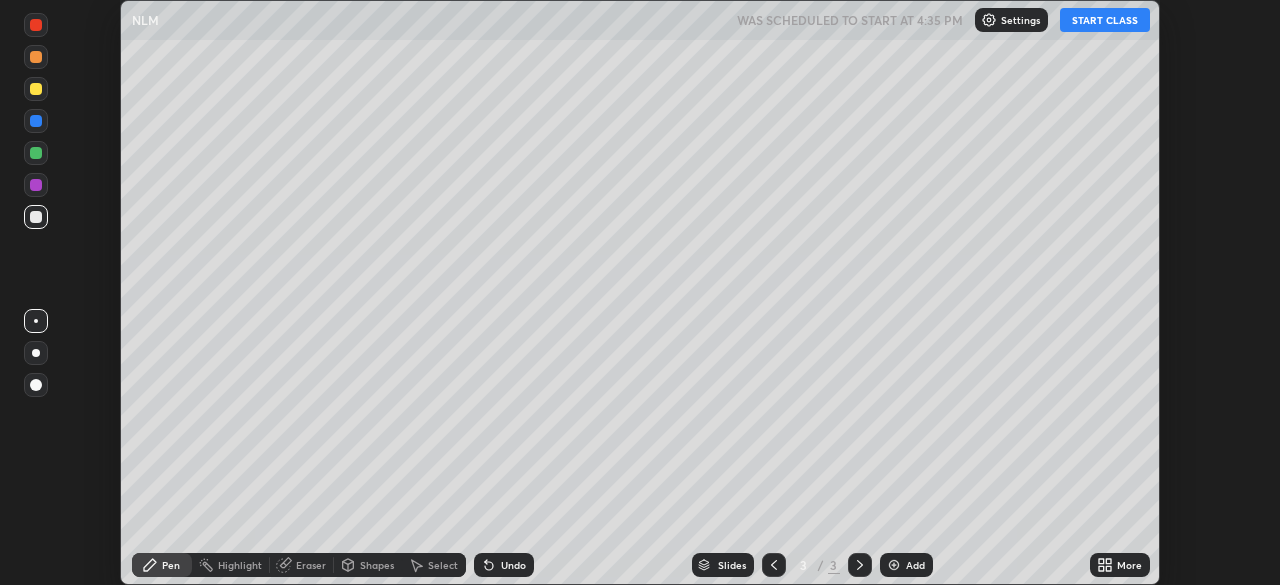 click 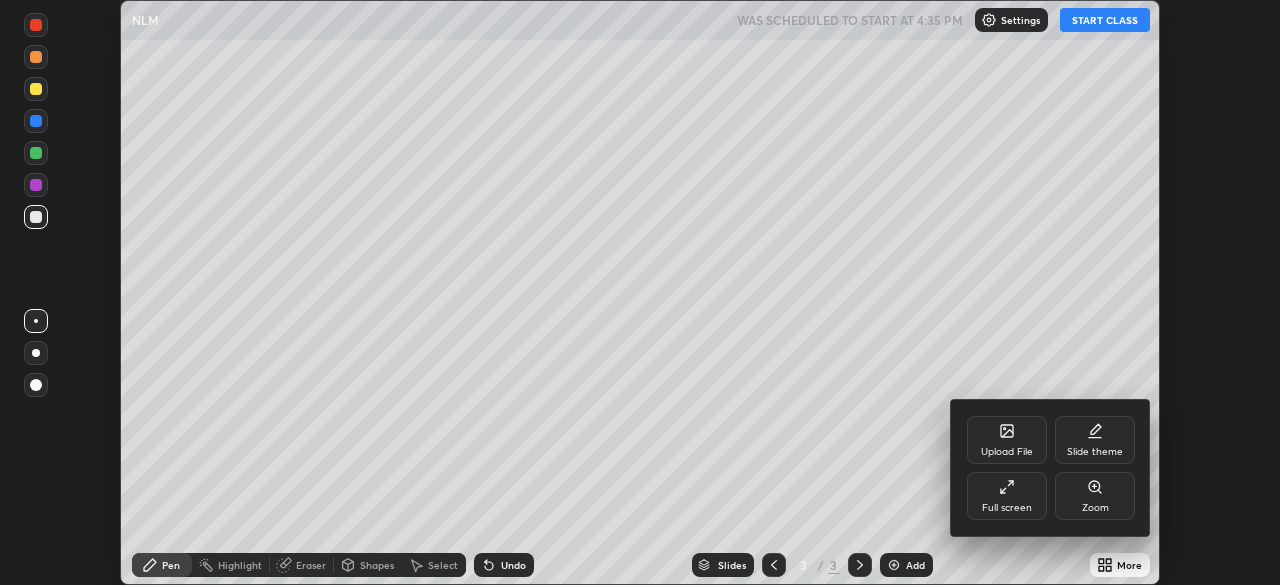 click 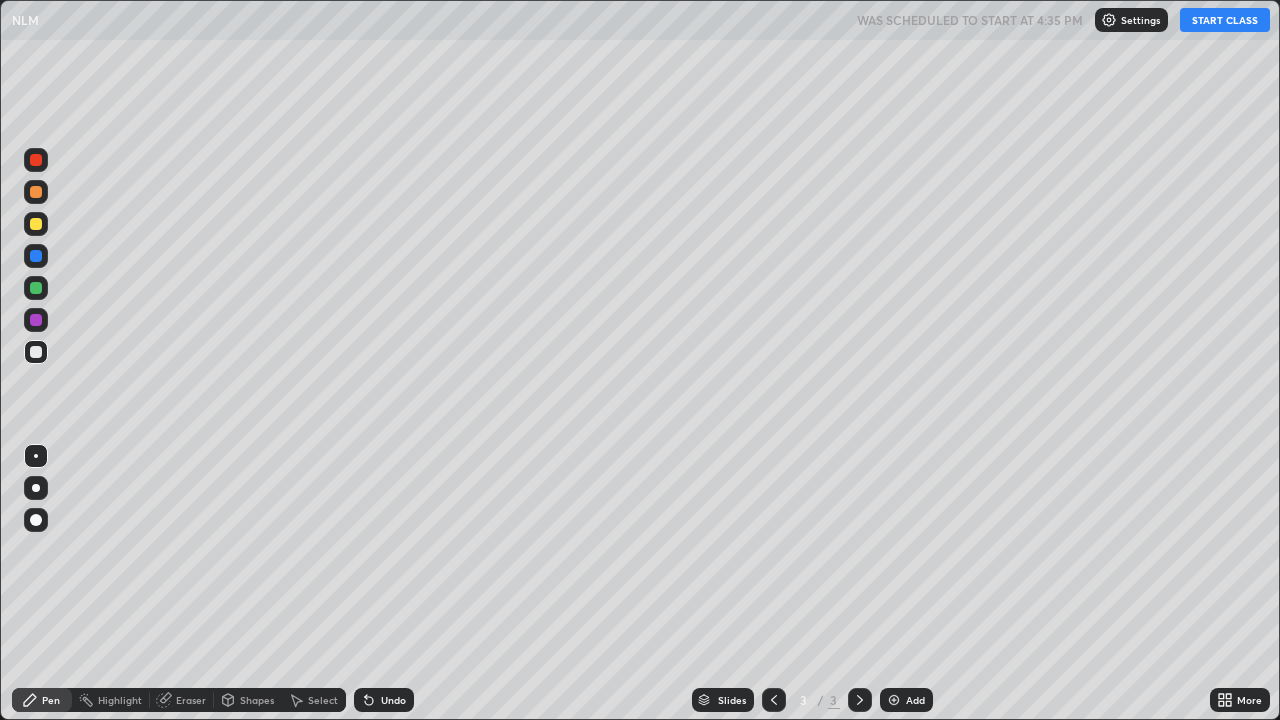 scroll, scrollTop: 99280, scrollLeft: 98720, axis: both 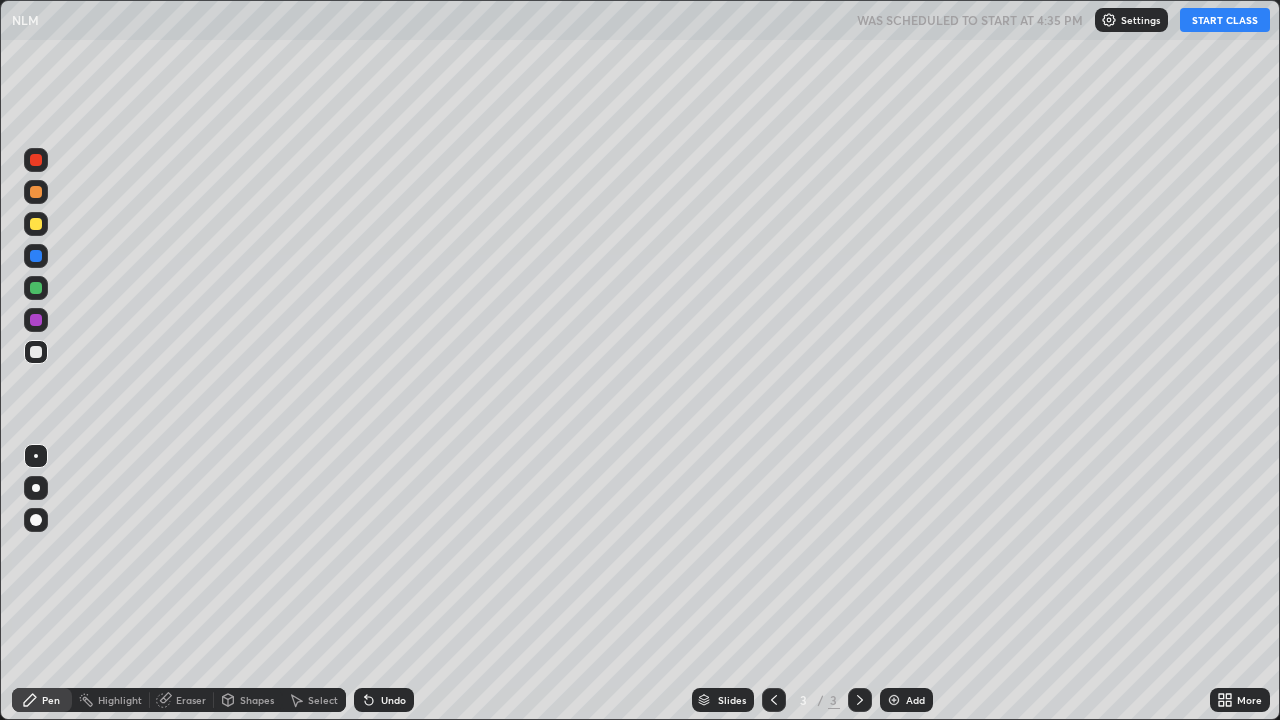 click on "START CLASS" at bounding box center [1225, 20] 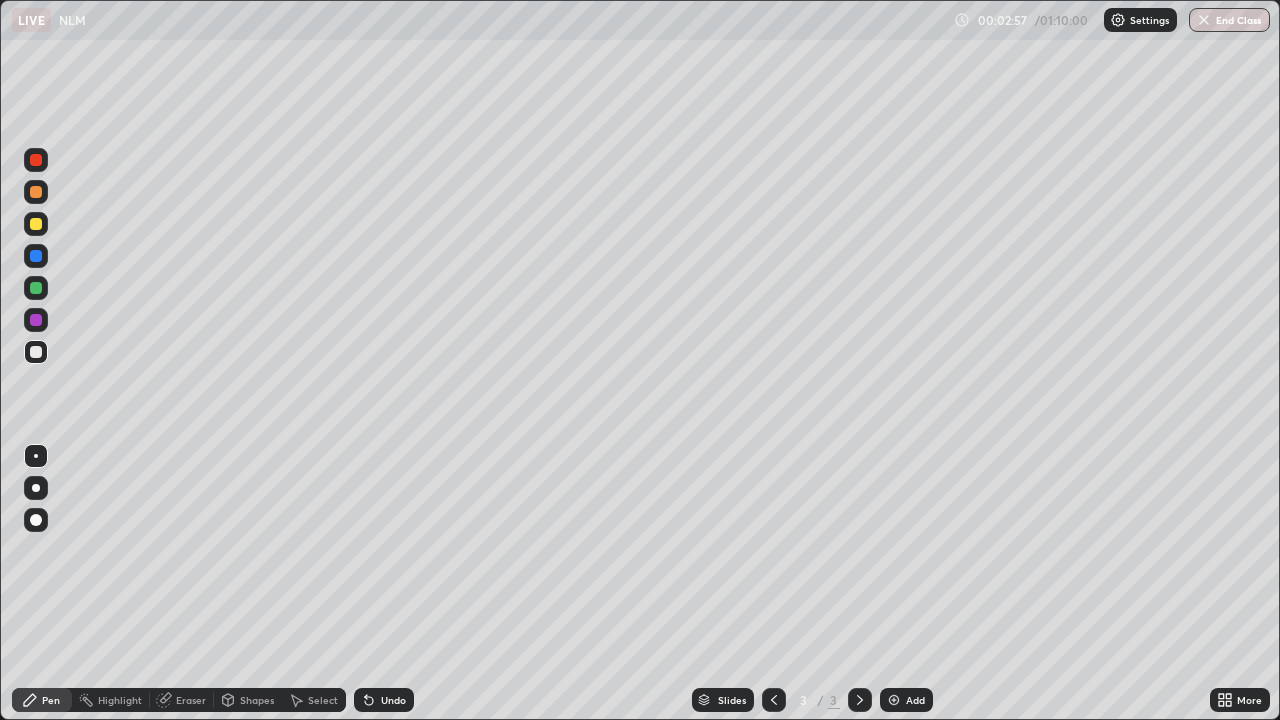 click at bounding box center (36, 352) 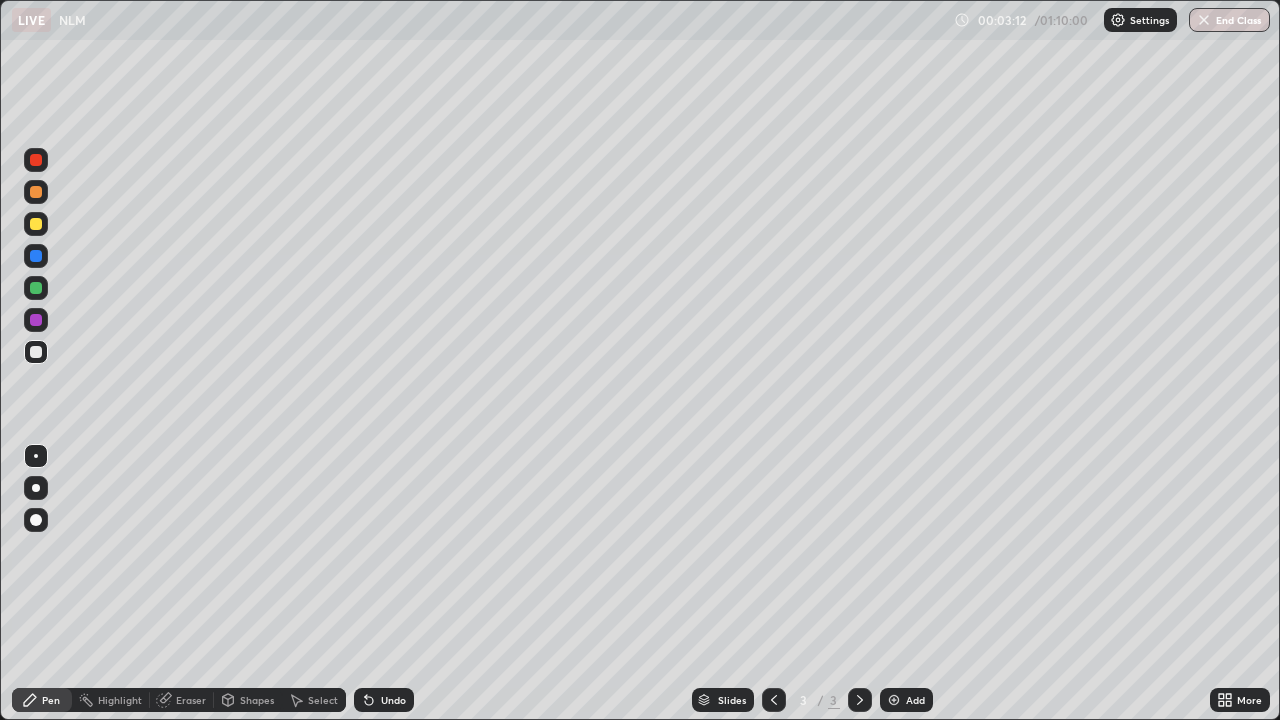 click at bounding box center [36, 224] 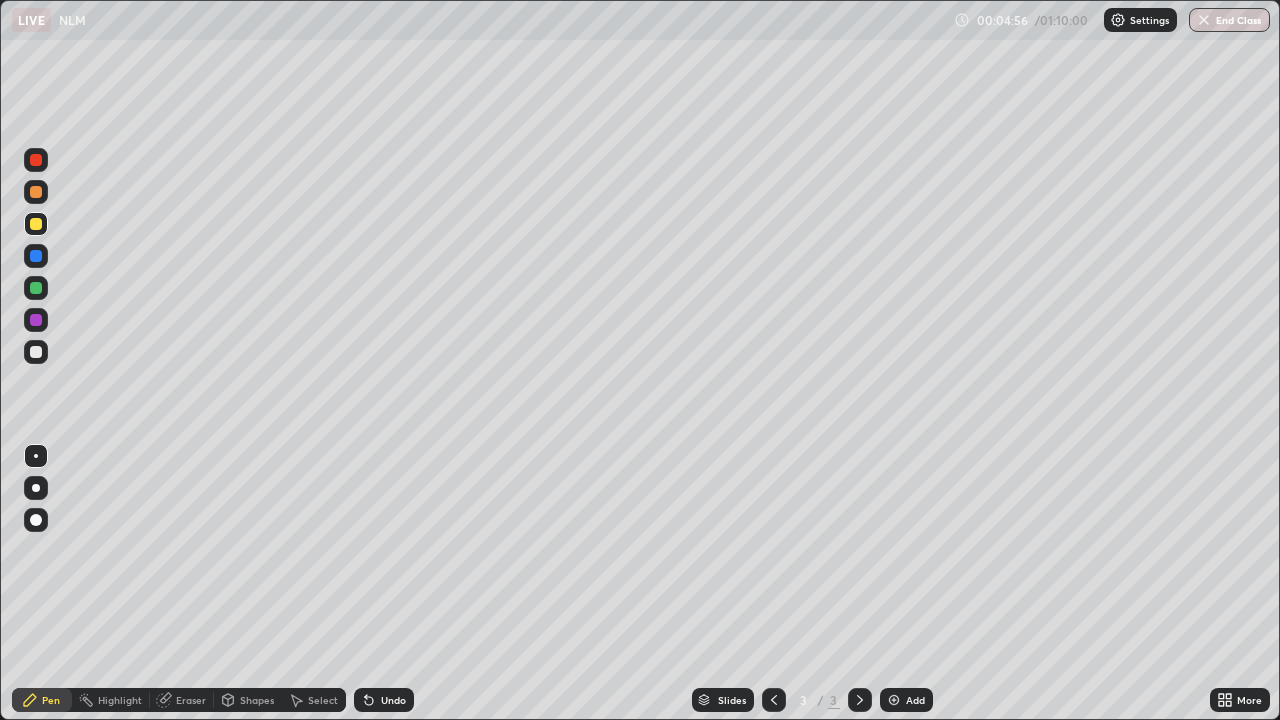 click at bounding box center (36, 288) 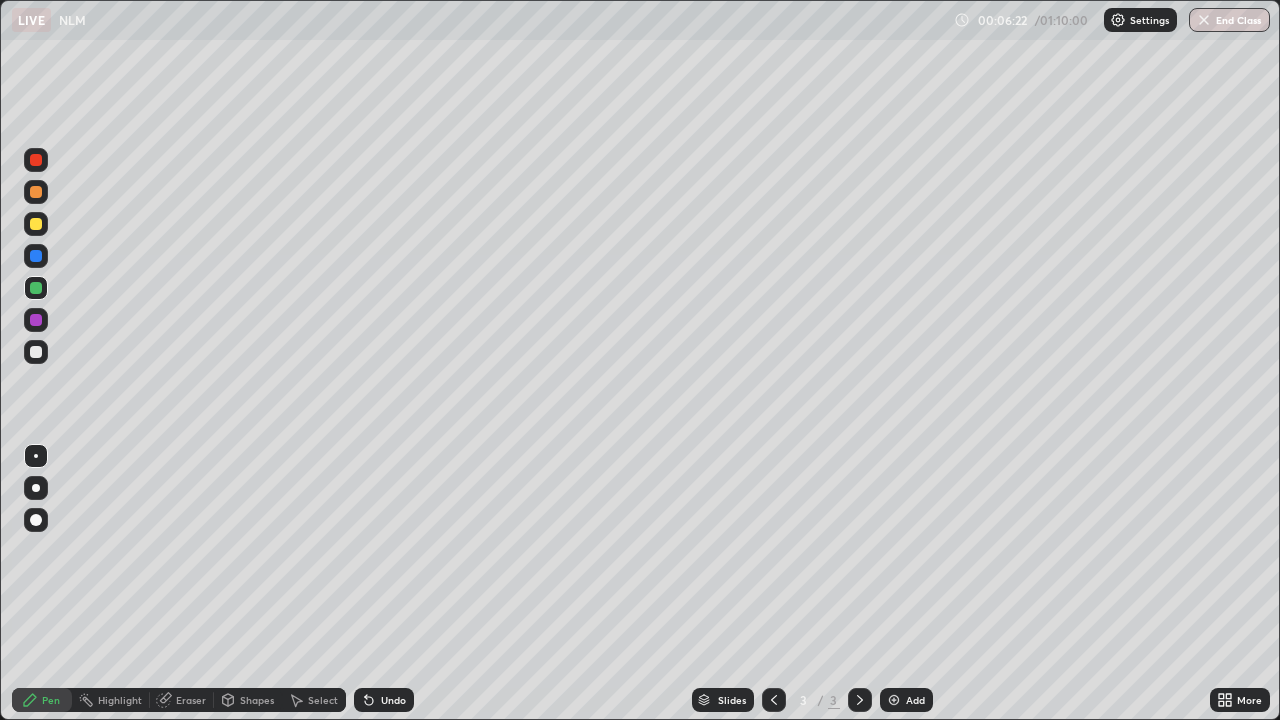 click at bounding box center (36, 320) 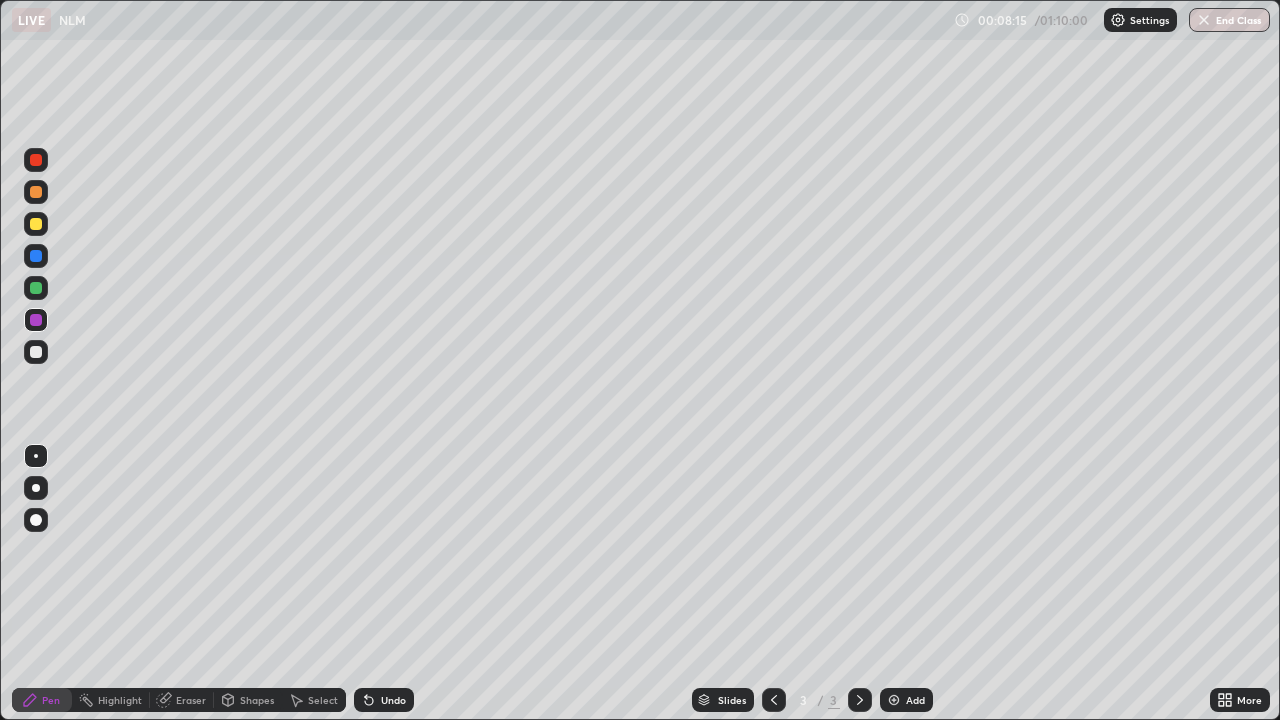 click on "Slides 3 / 3 Add" at bounding box center [812, 700] 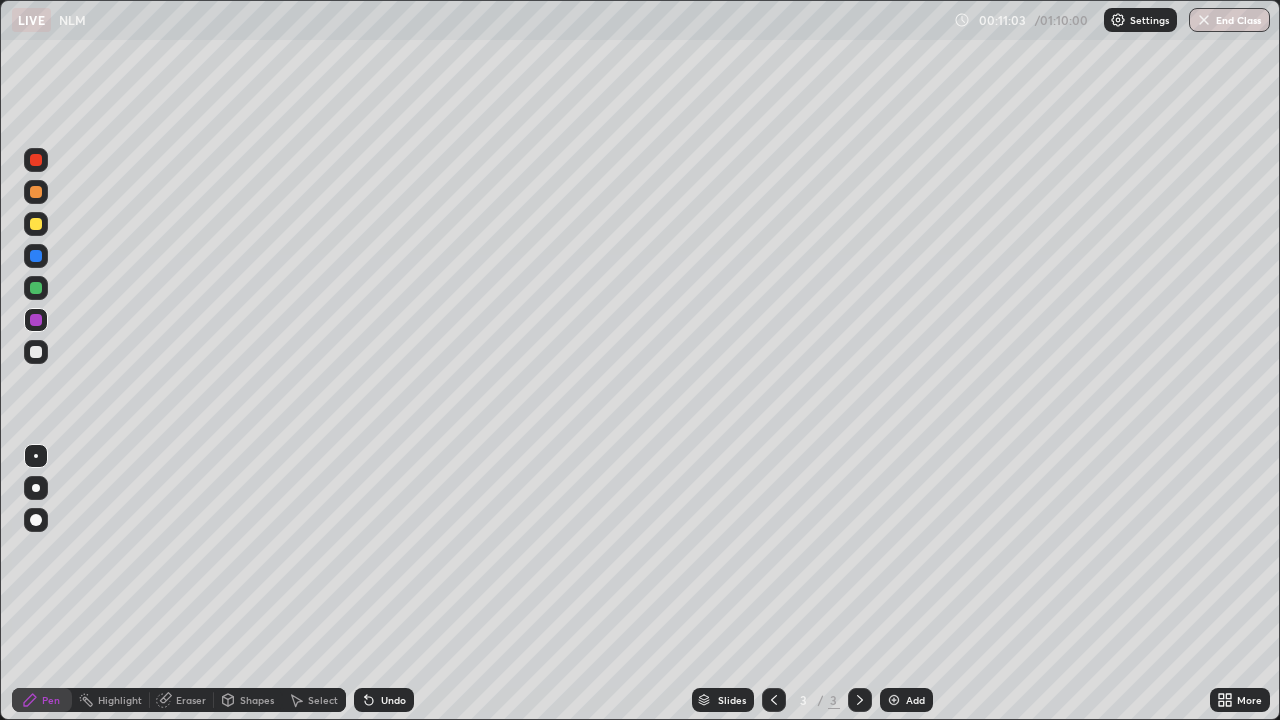 click on "Select" at bounding box center (314, 700) 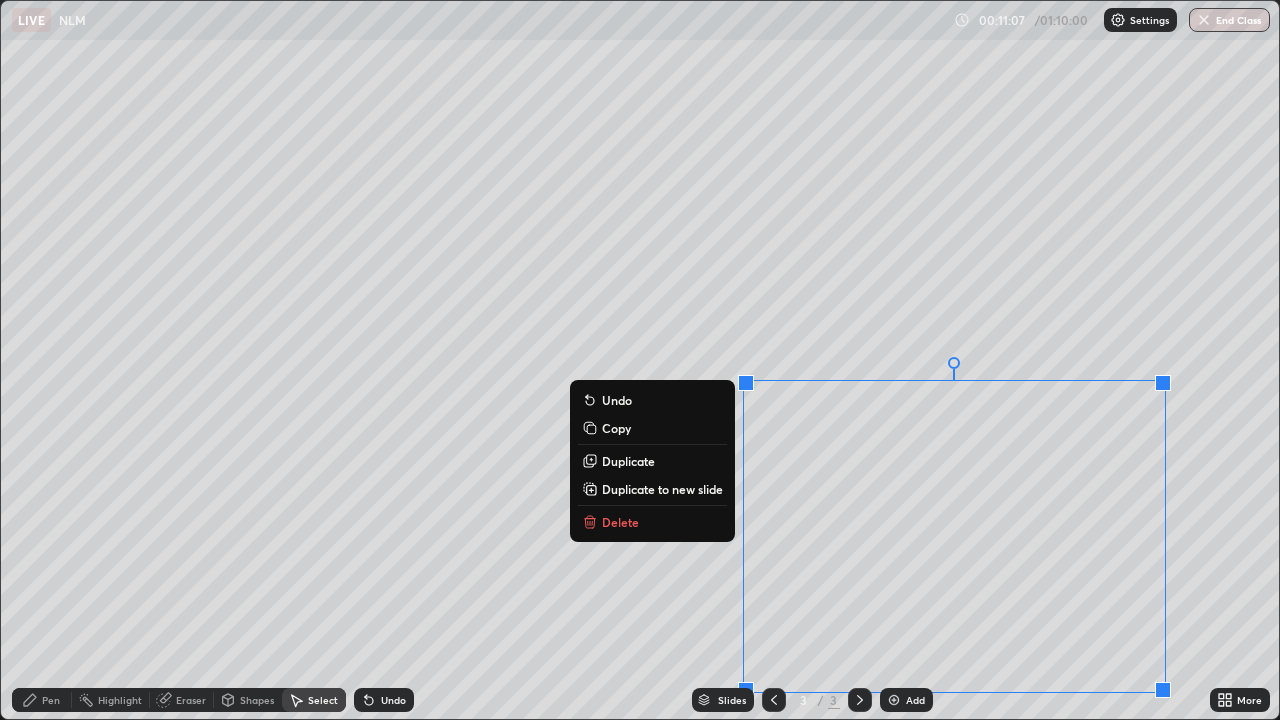 click on "Duplicate to new slide" at bounding box center [662, 489] 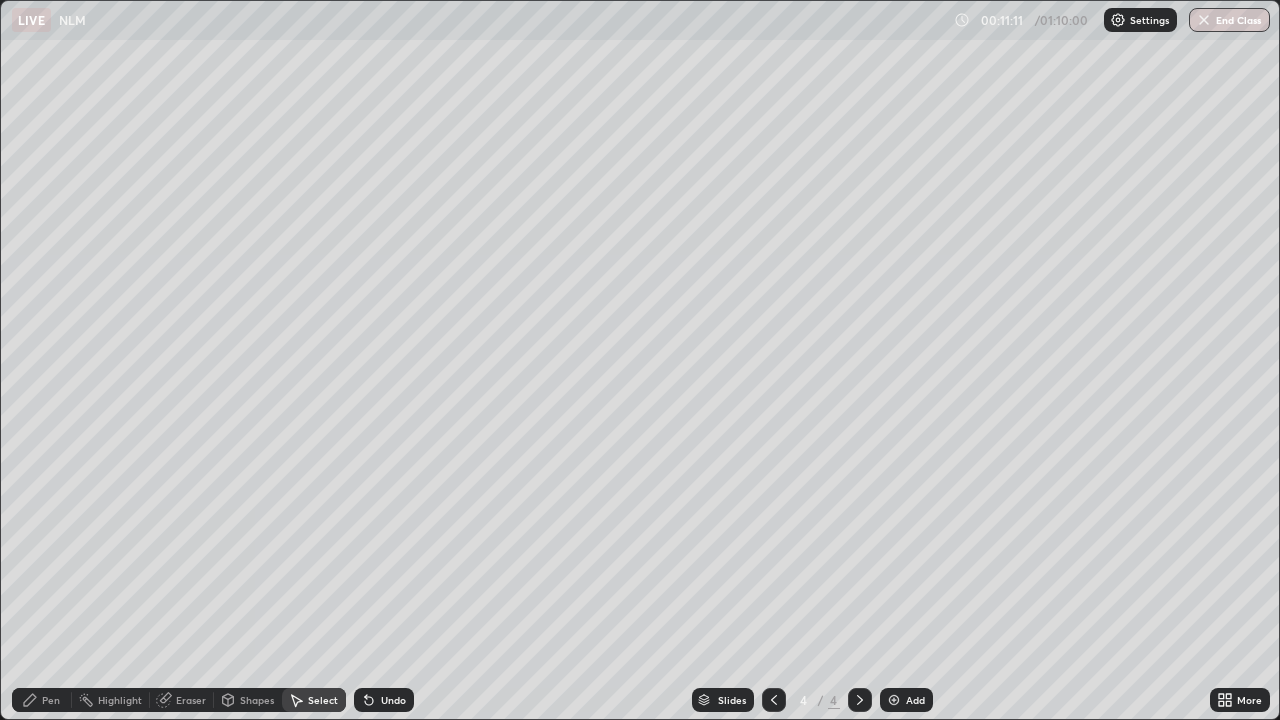 click on "Eraser" at bounding box center [182, 700] 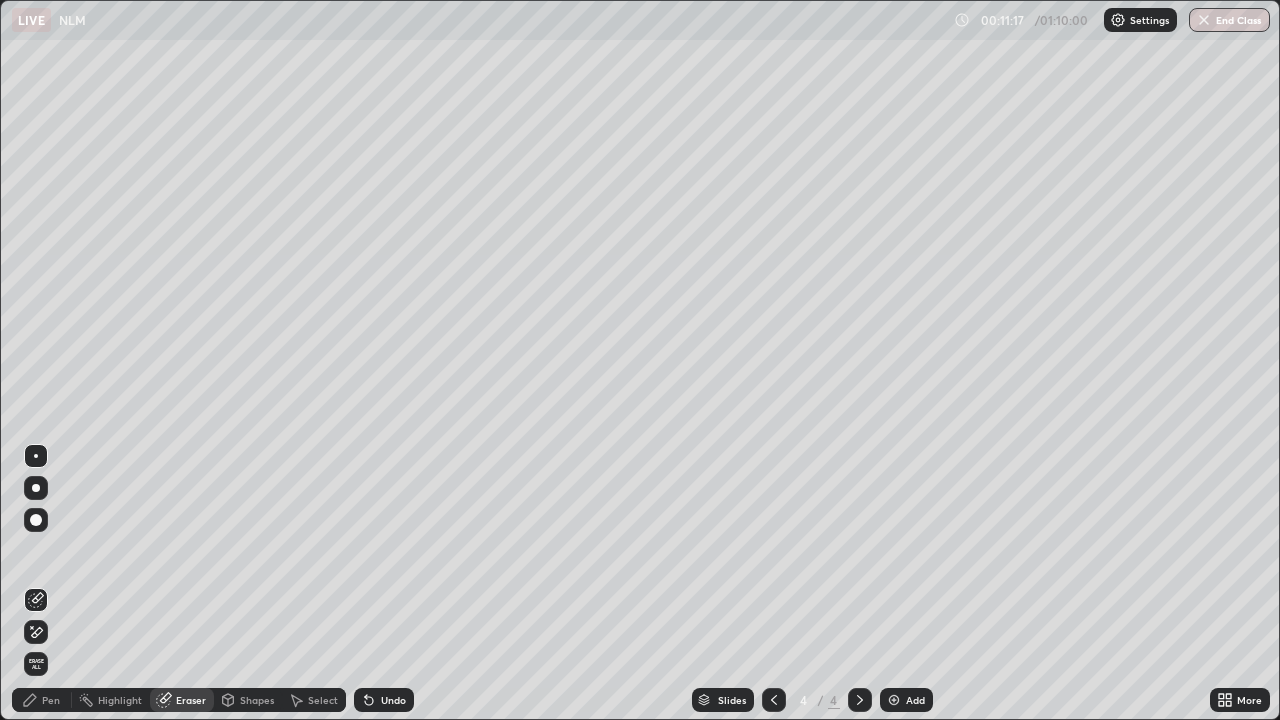 click on "Pen" at bounding box center [51, 700] 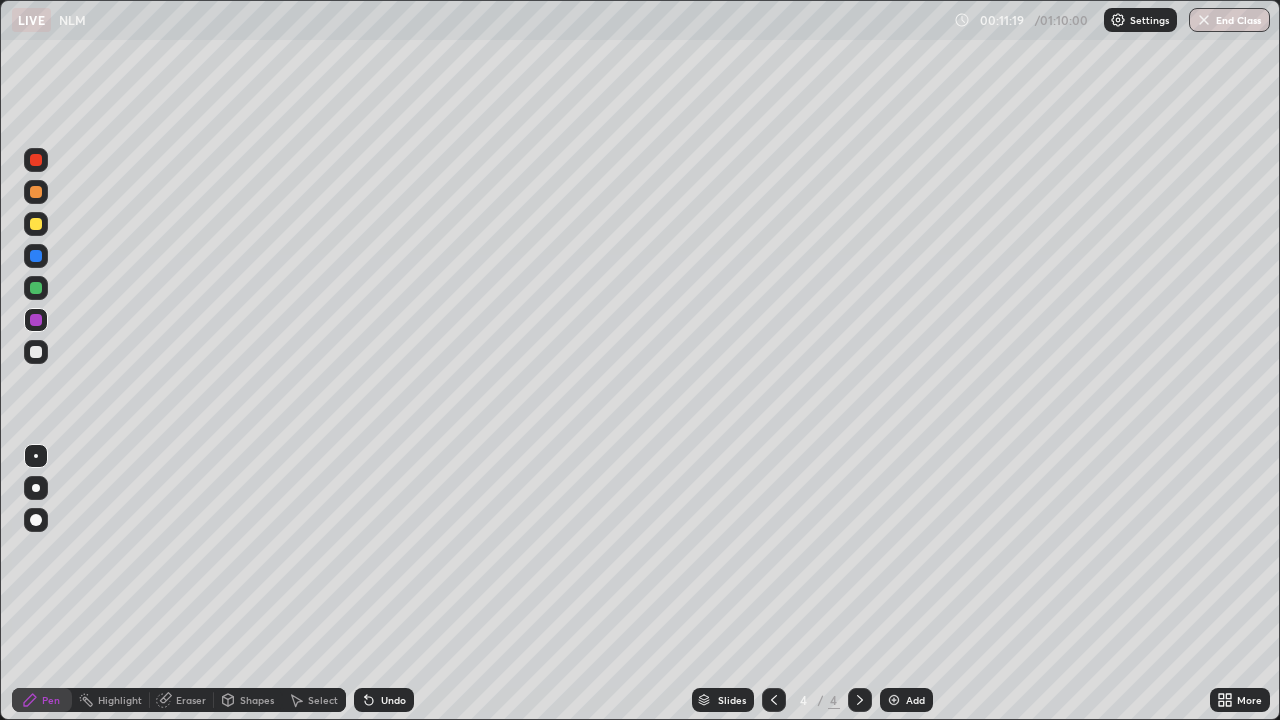 click at bounding box center (36, 224) 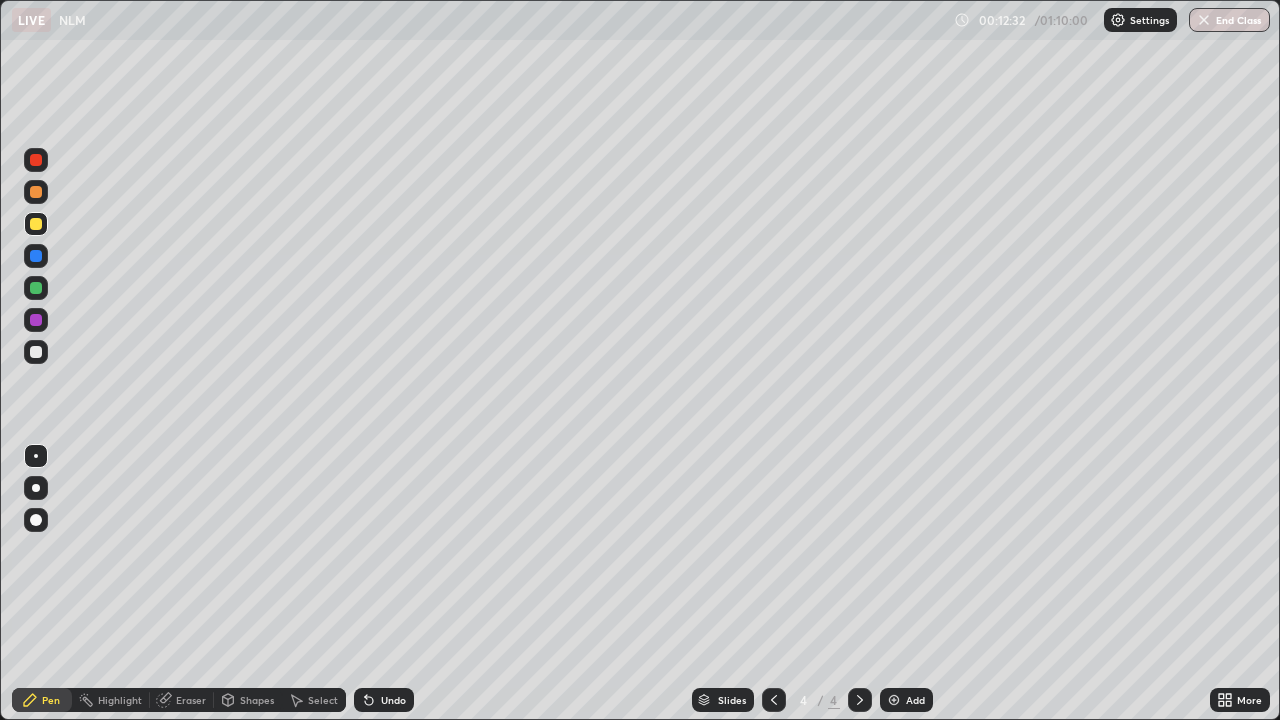 click at bounding box center [36, 256] 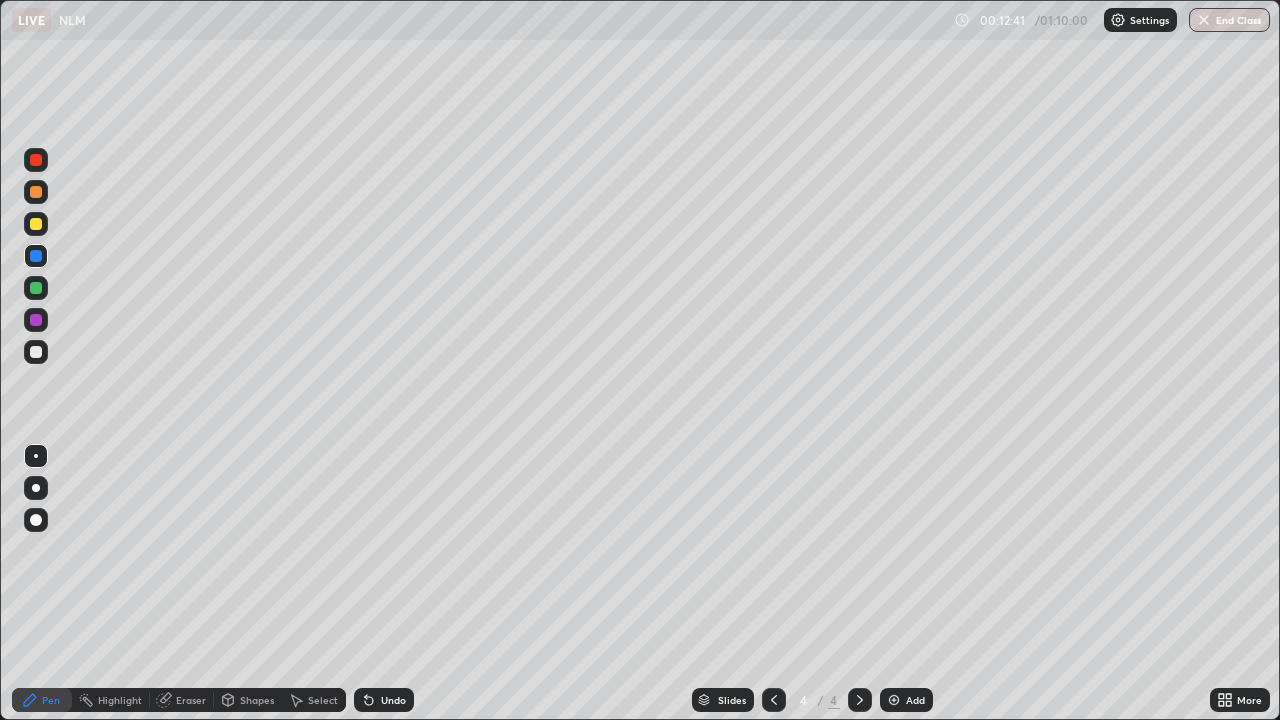 click on "Undo" at bounding box center (384, 700) 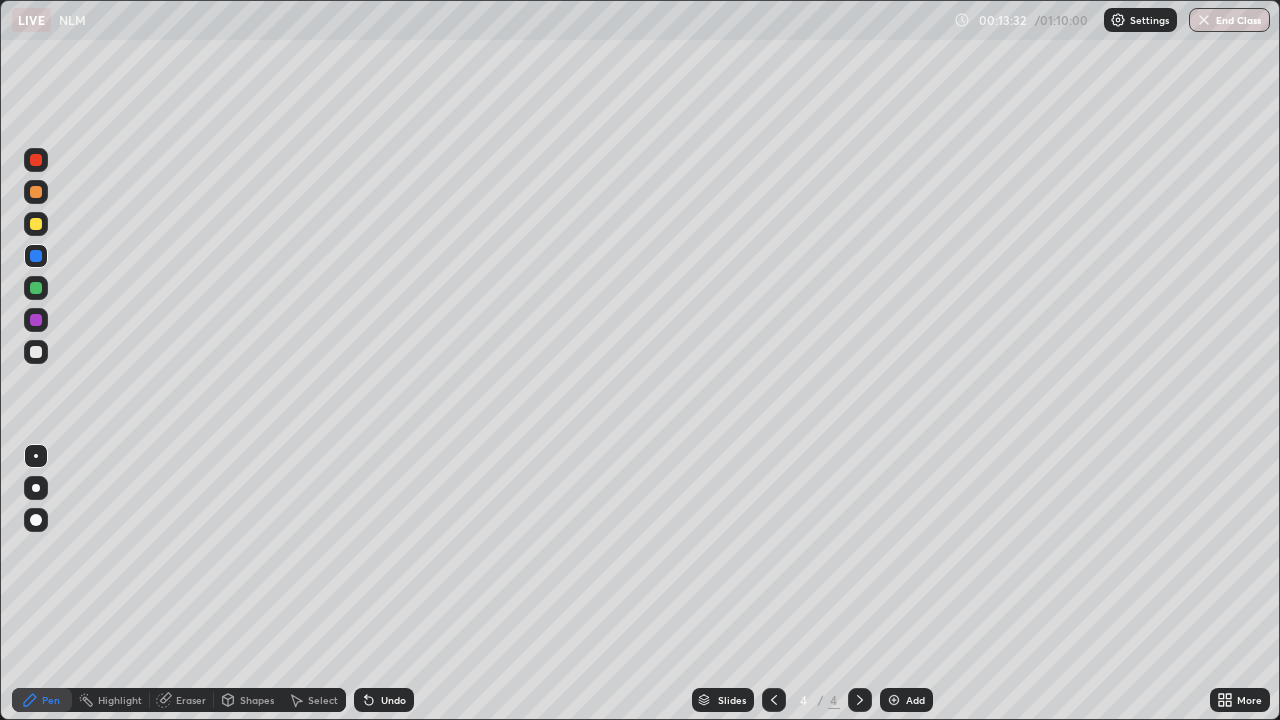 click on "Undo" at bounding box center (393, 700) 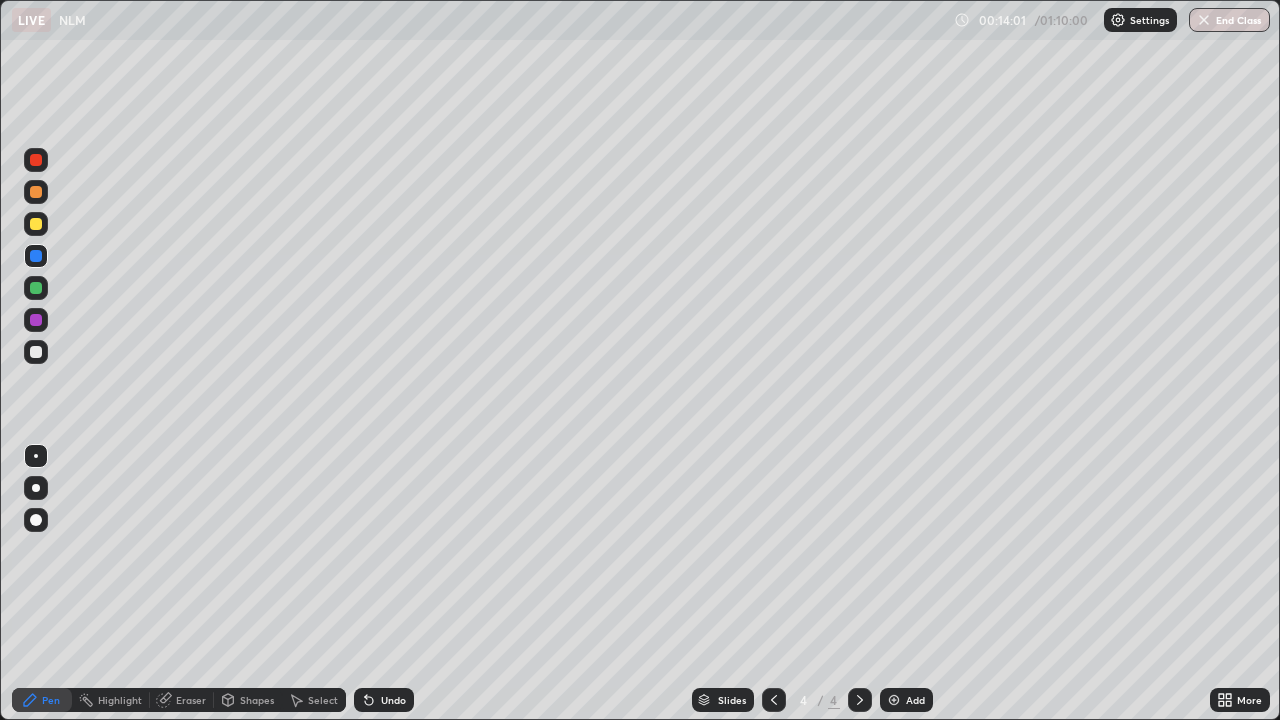 click at bounding box center [36, 192] 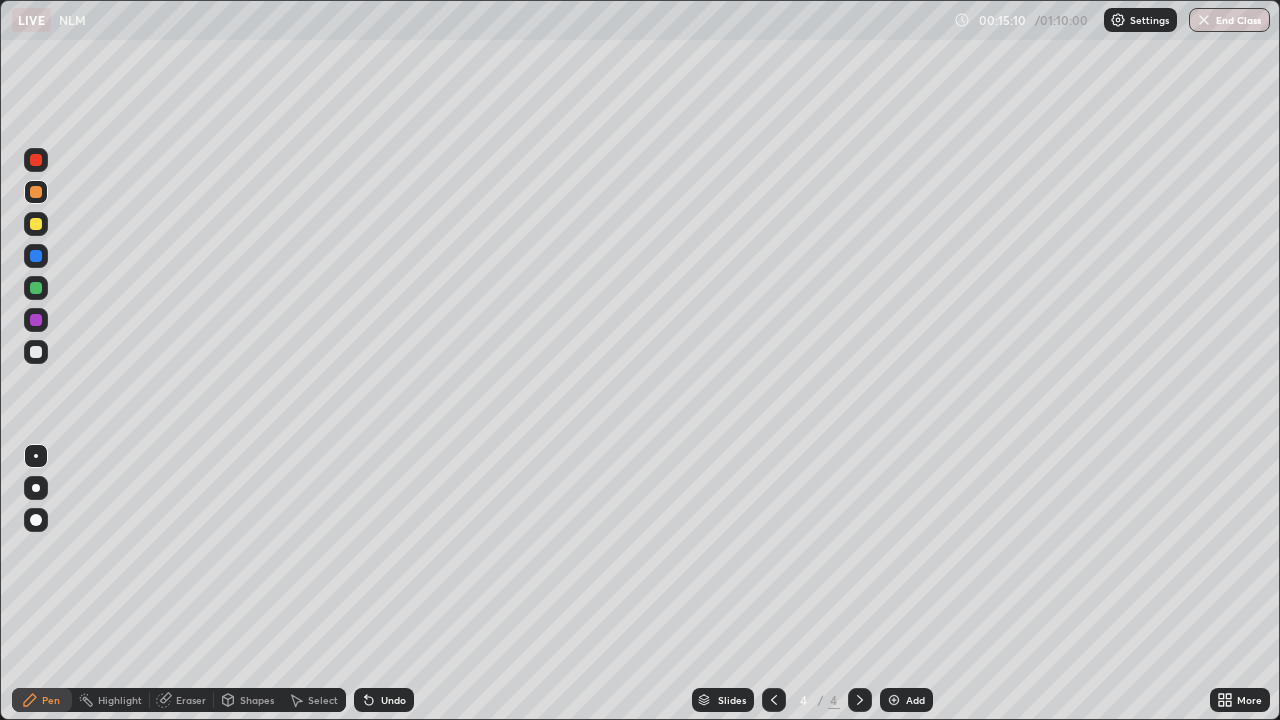 click on "Add" at bounding box center [906, 700] 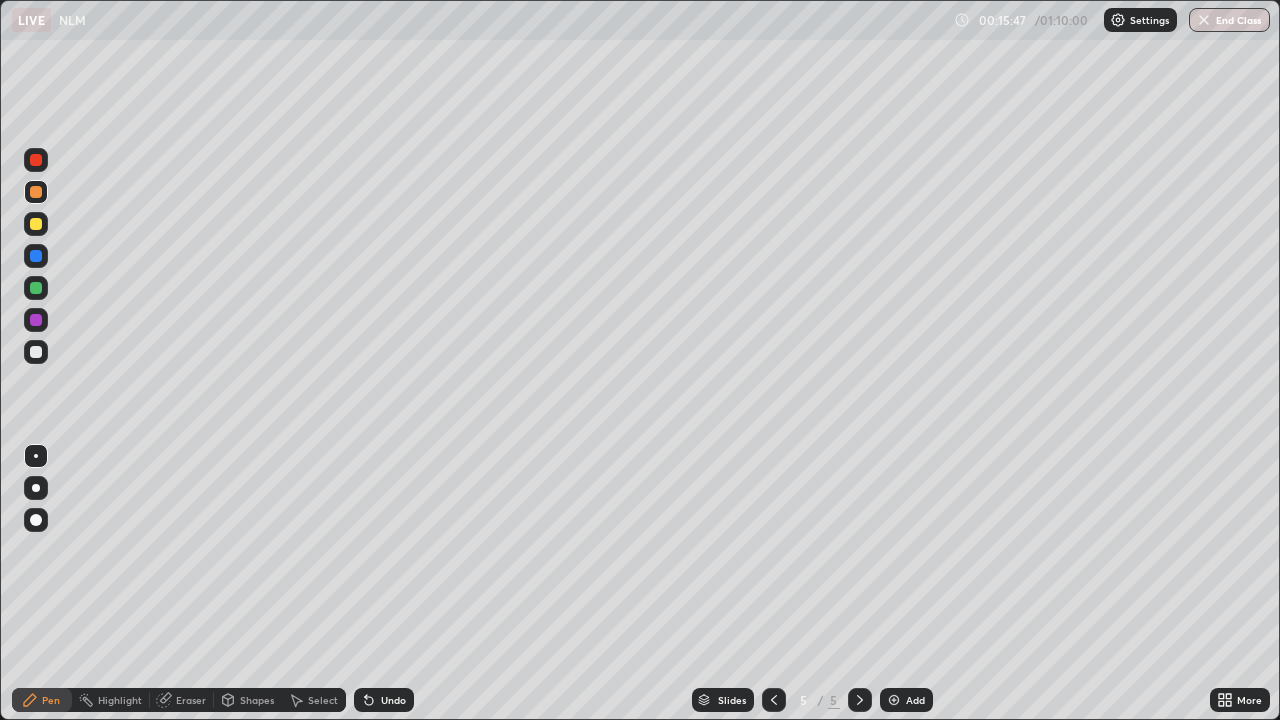 click at bounding box center (36, 224) 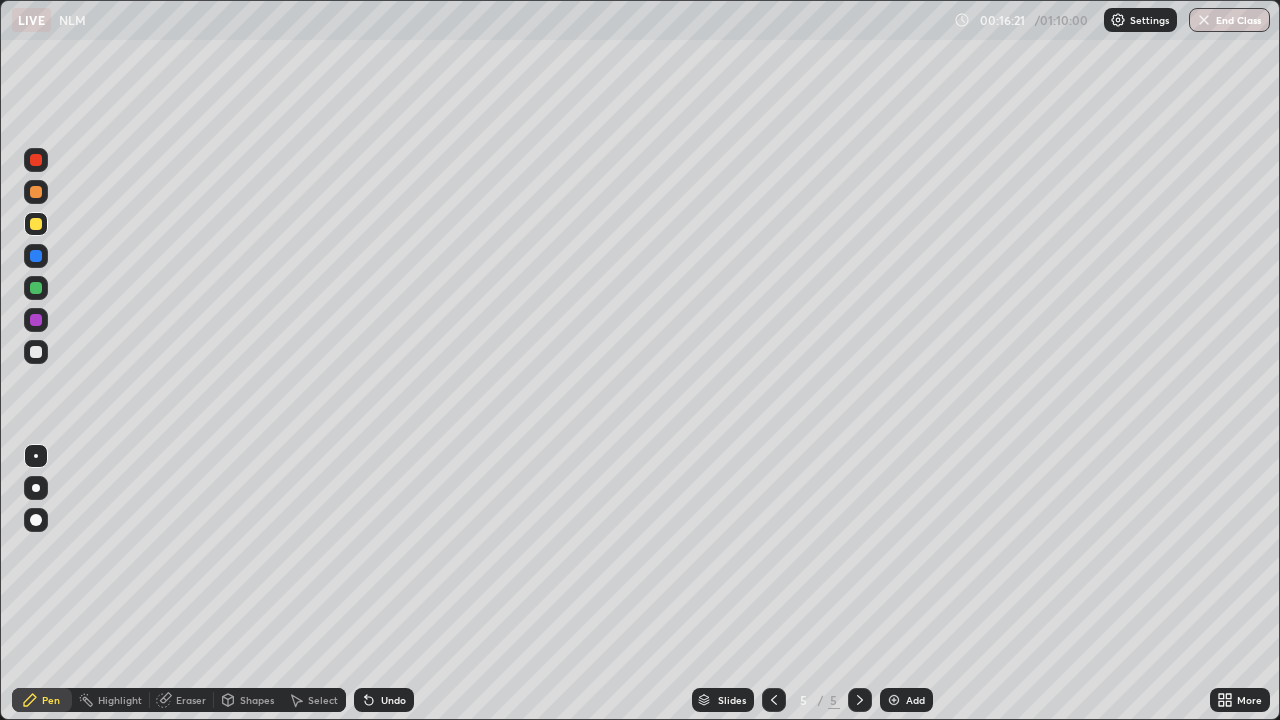 click at bounding box center (774, 700) 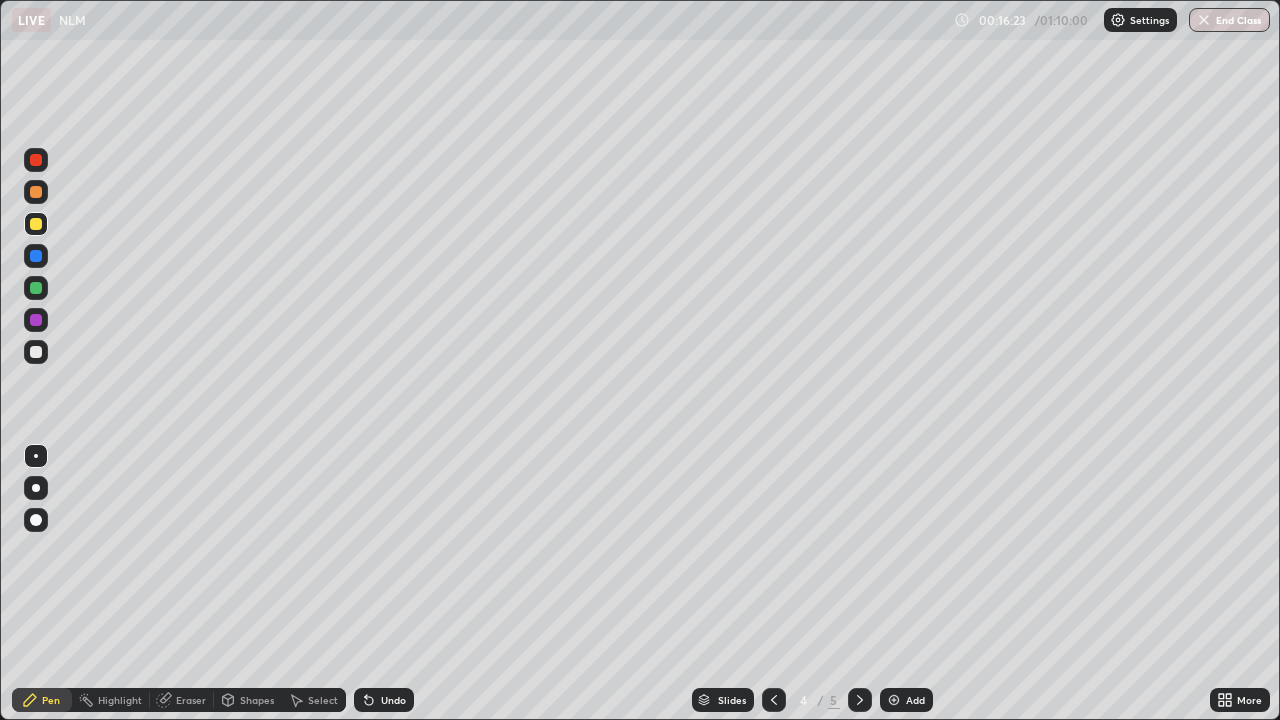 click at bounding box center [774, 700] 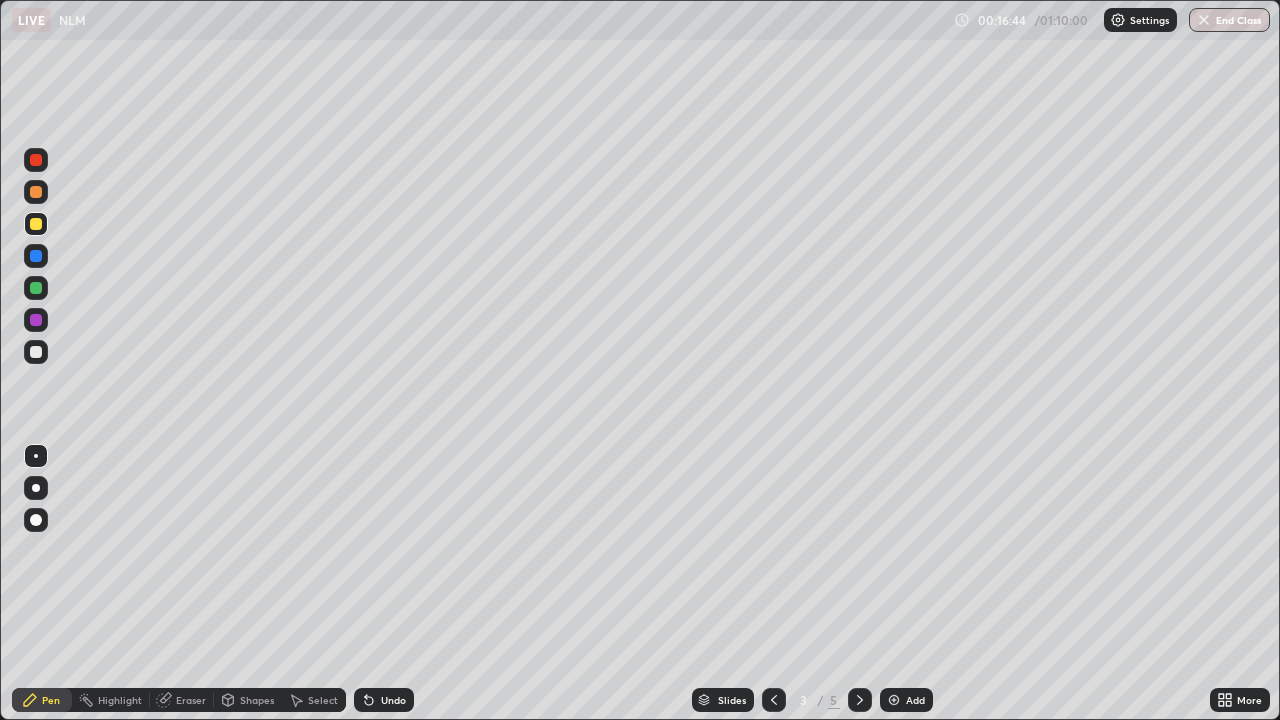 click at bounding box center (860, 700) 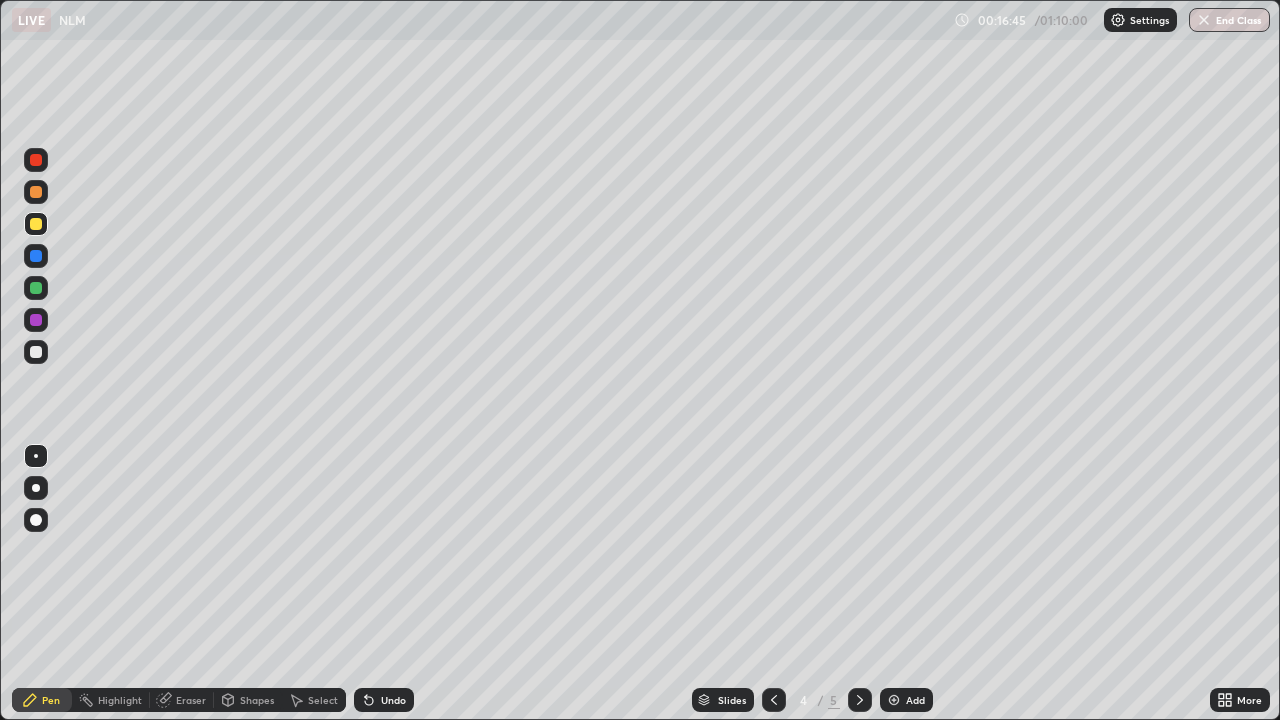 click 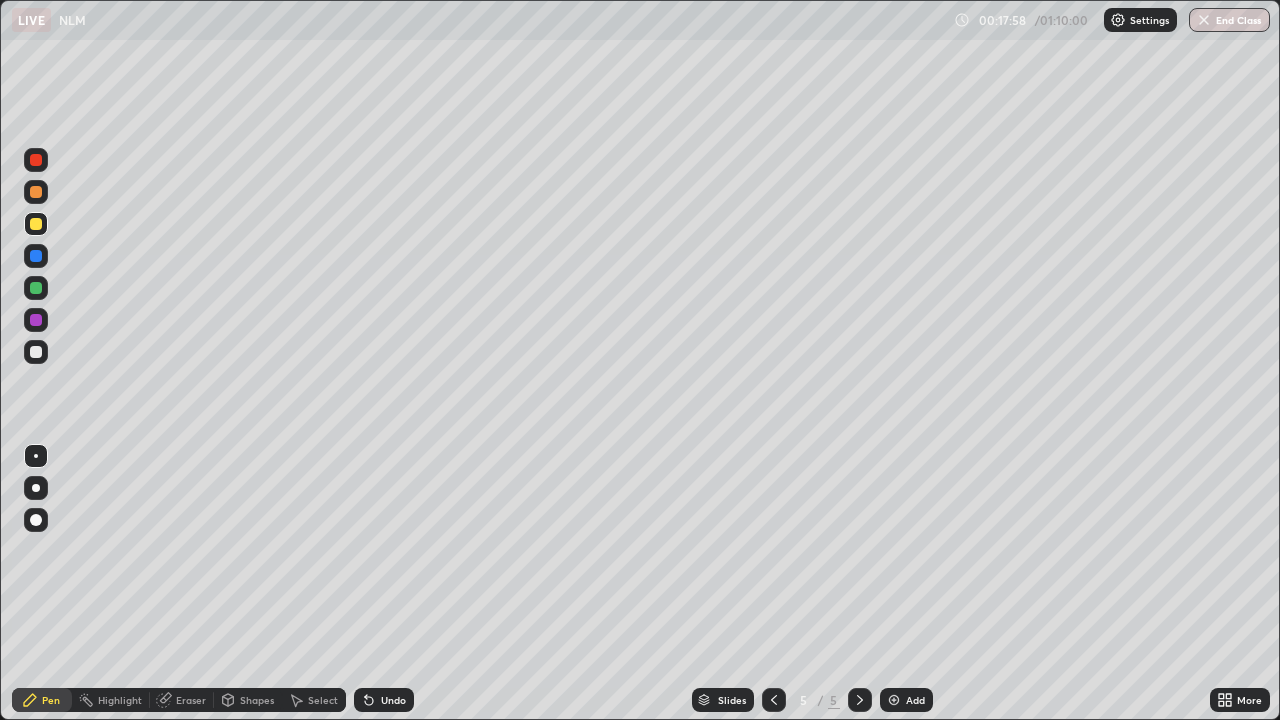 click 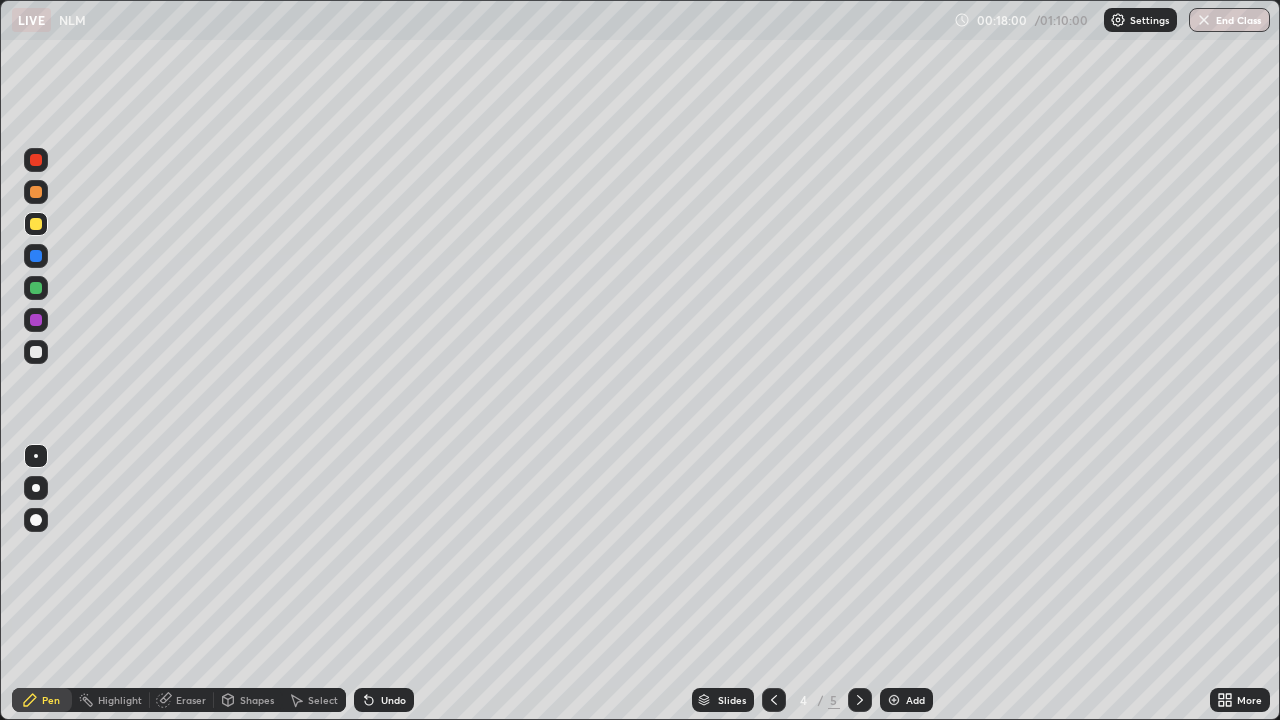 click 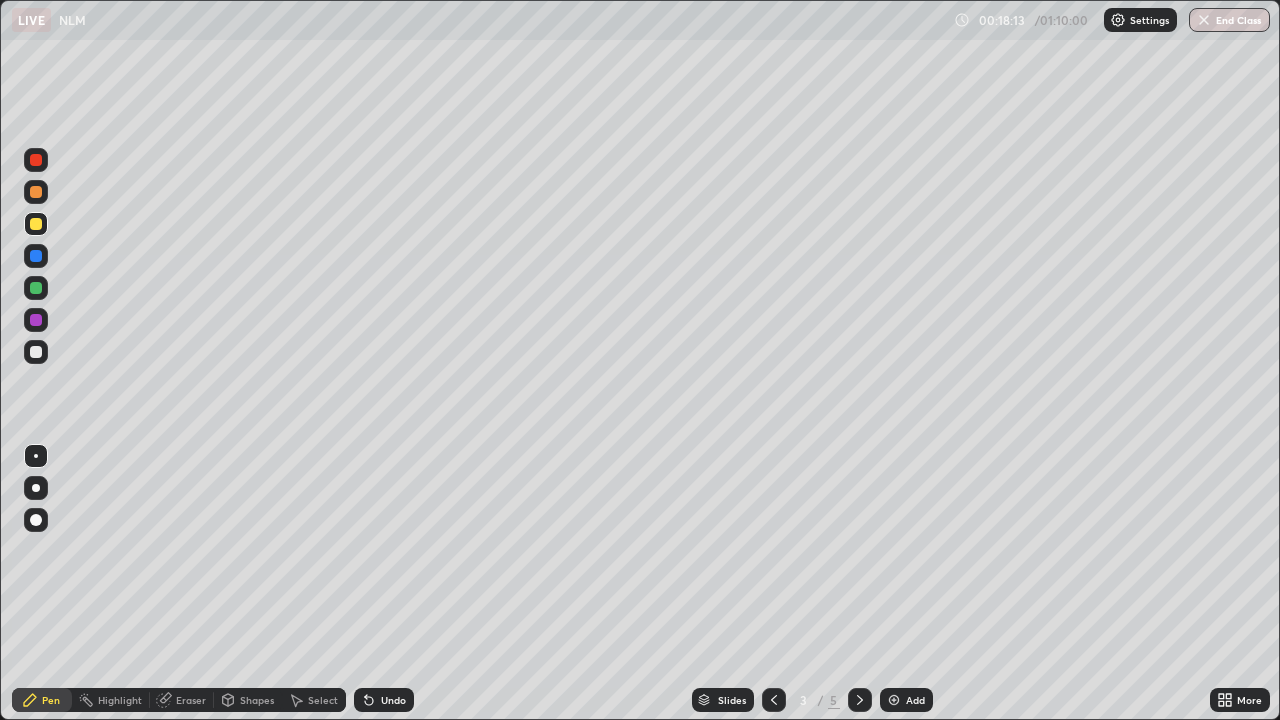 click 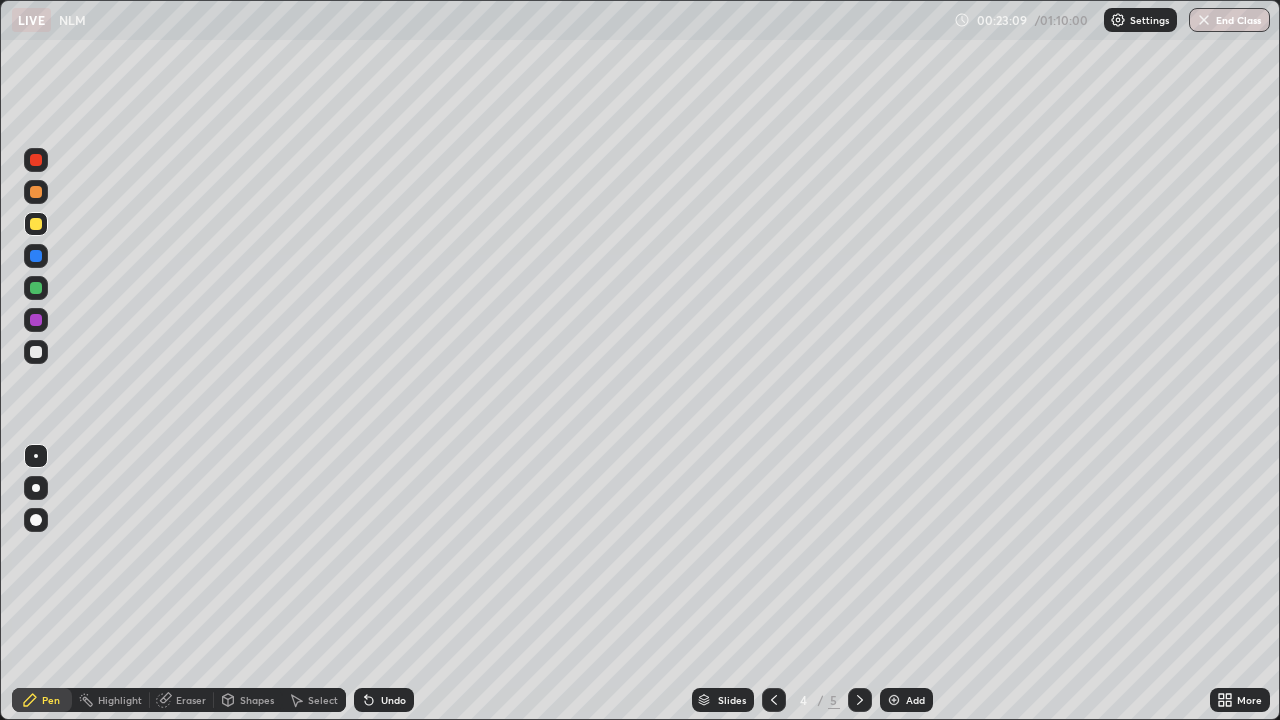 click 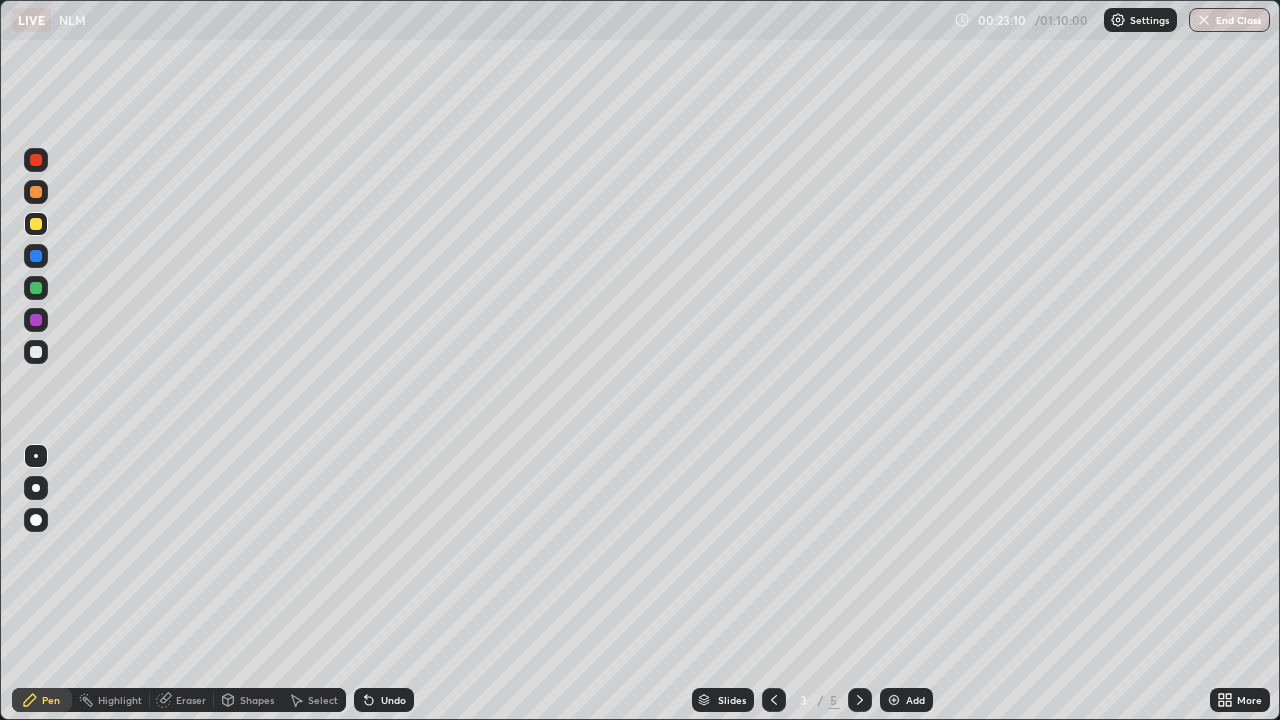 click 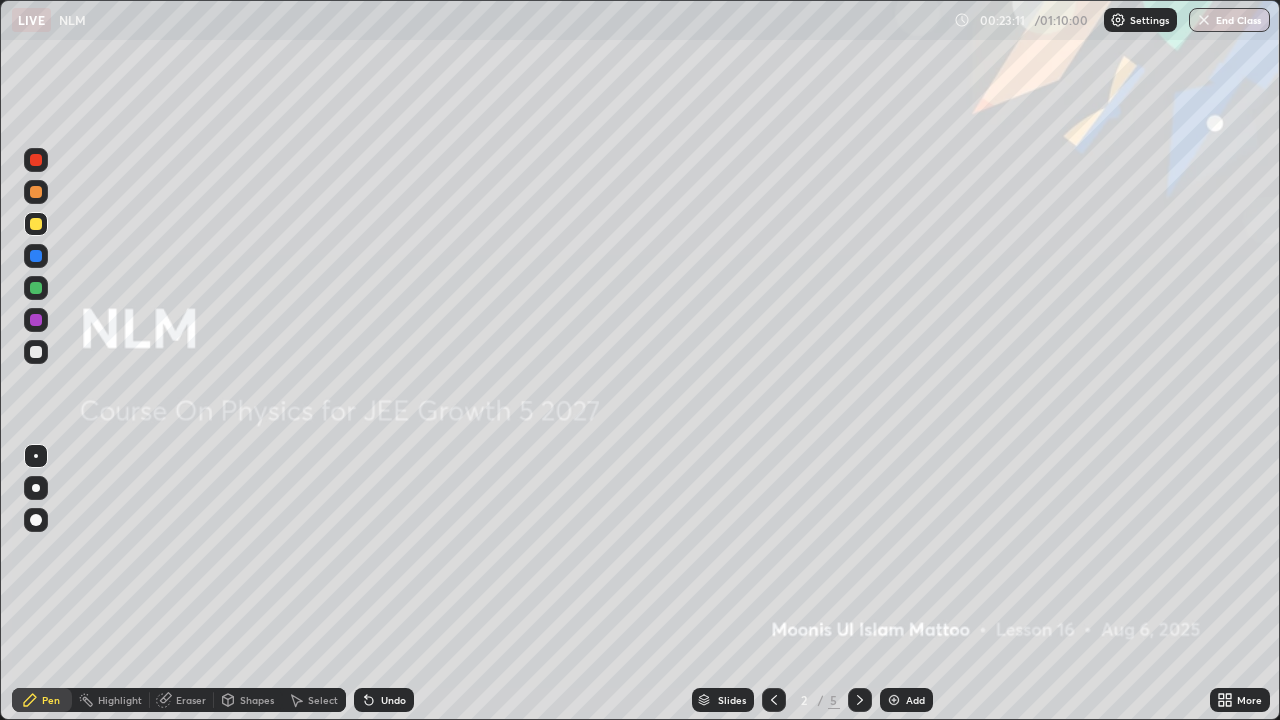 click 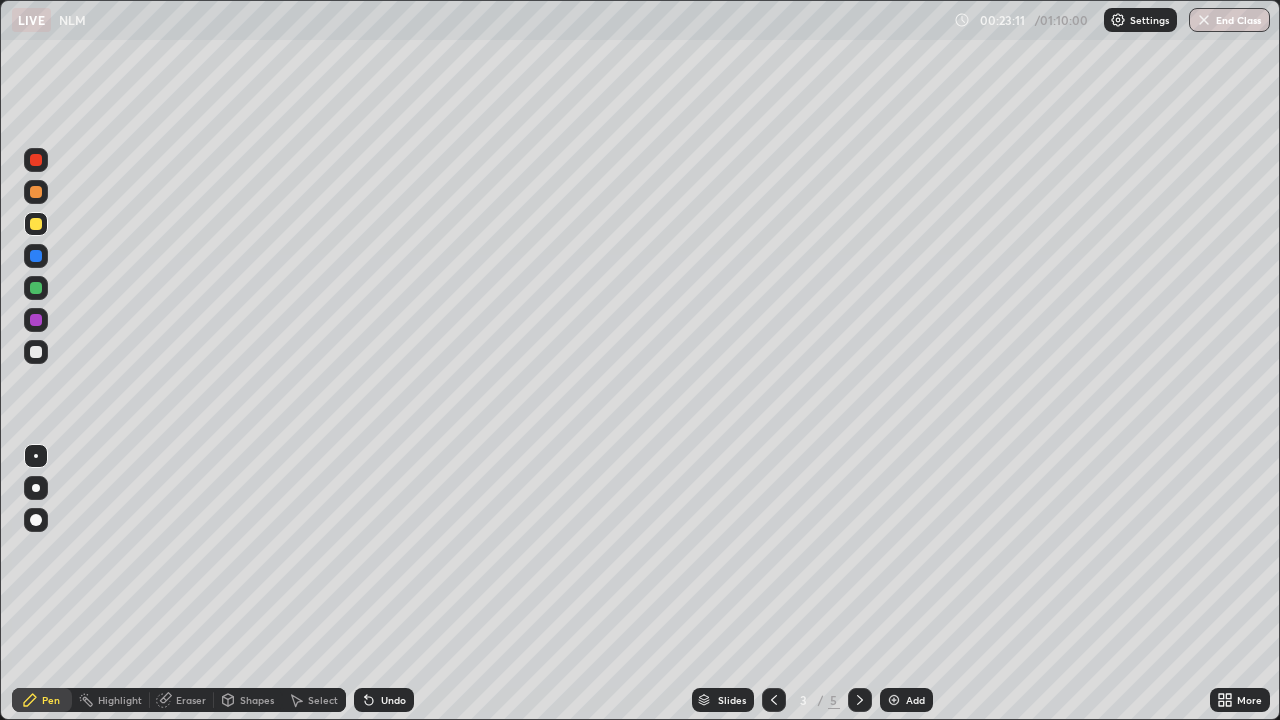 click 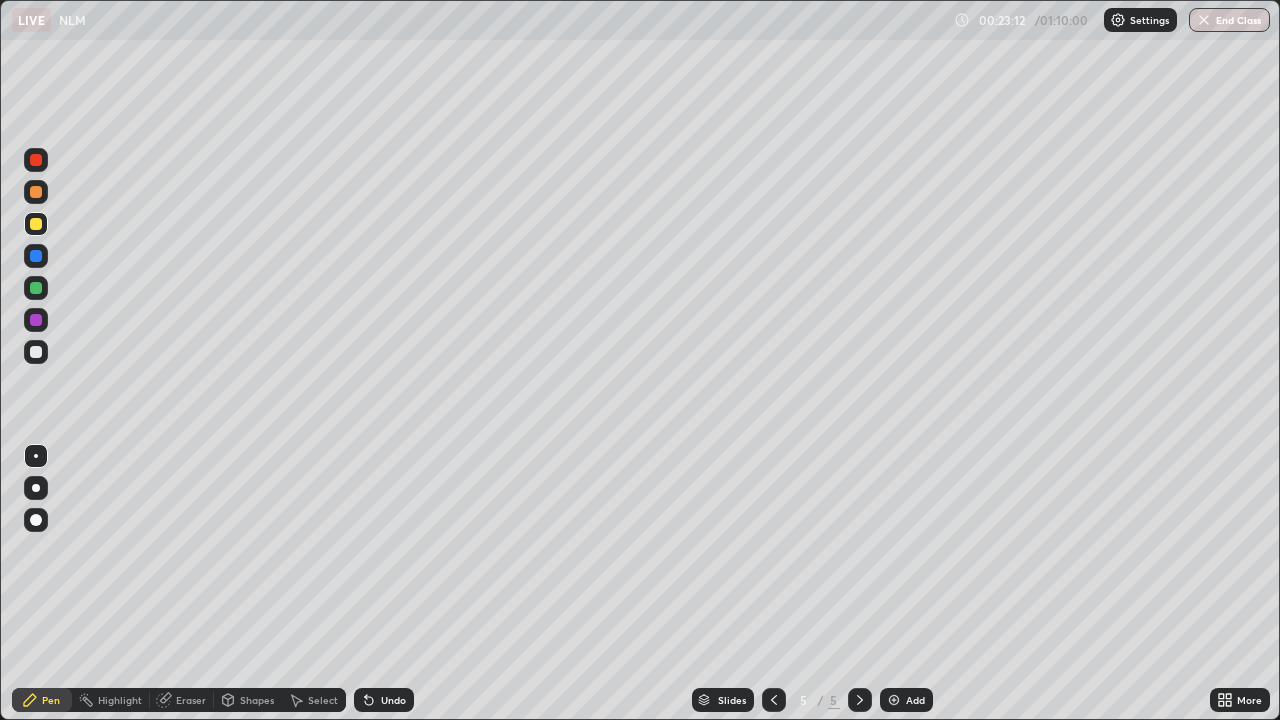 click 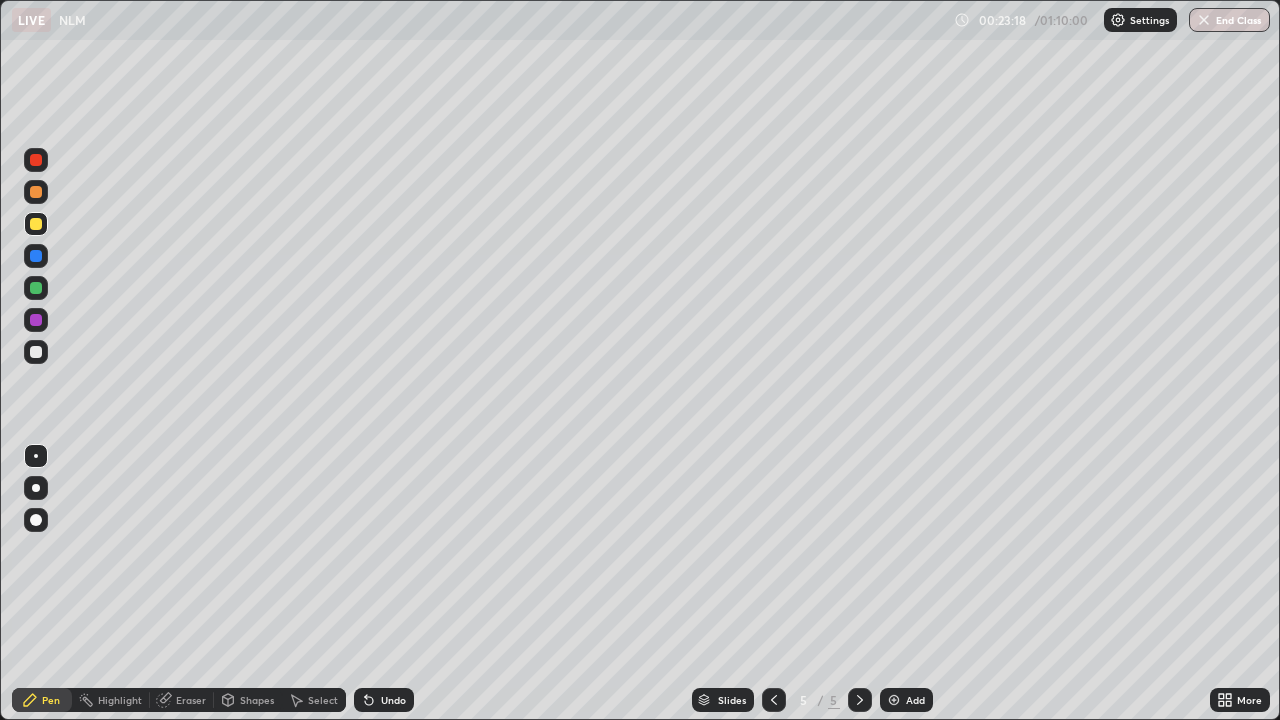 click 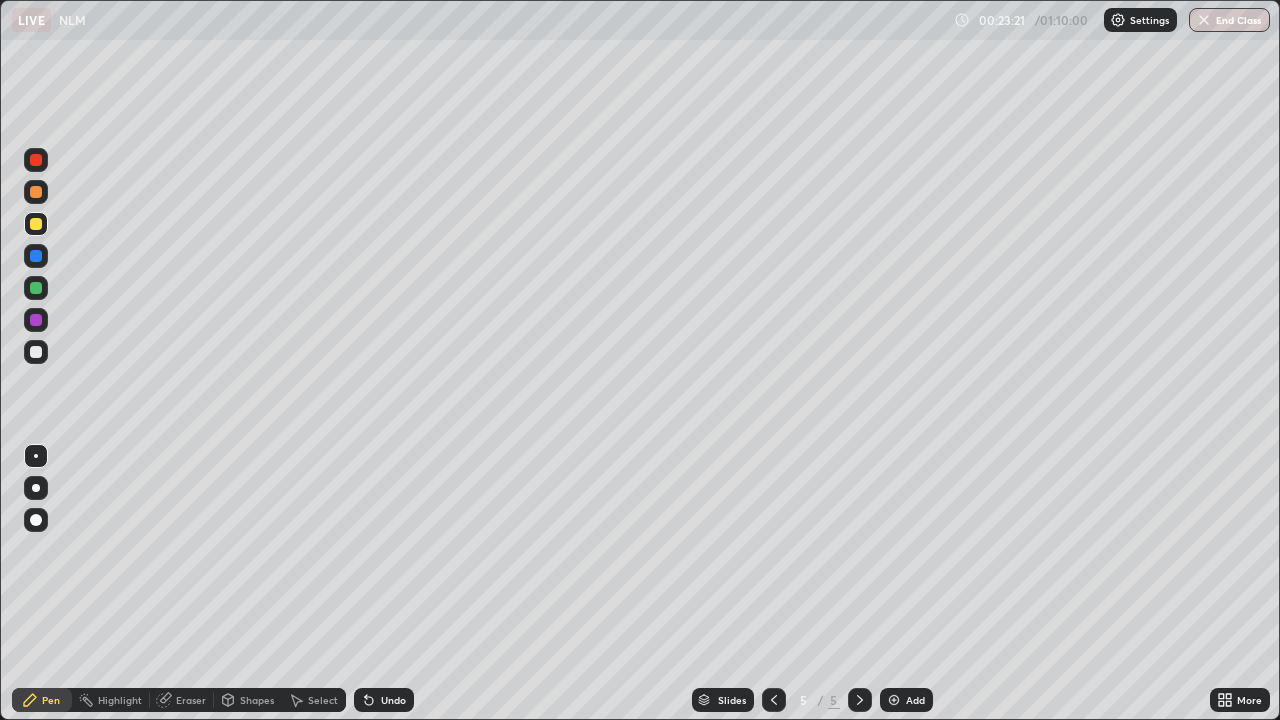 click on "Add" at bounding box center (906, 700) 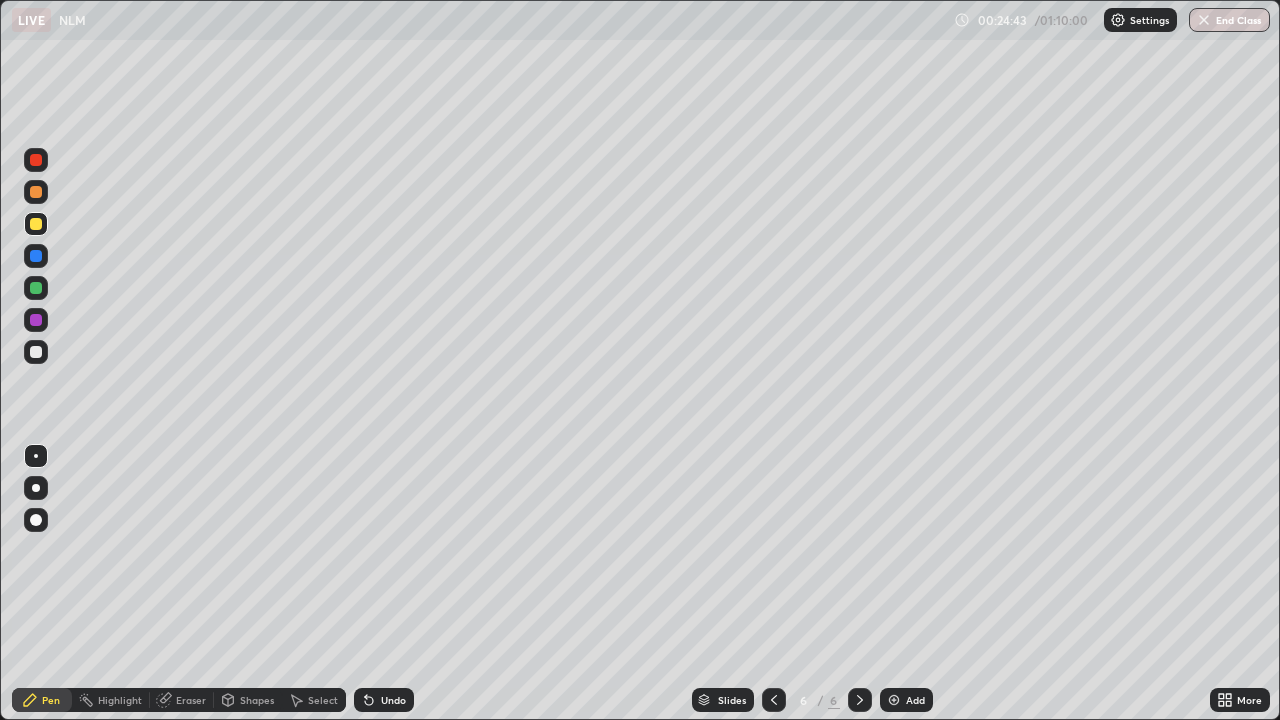 click on "Undo" at bounding box center [393, 700] 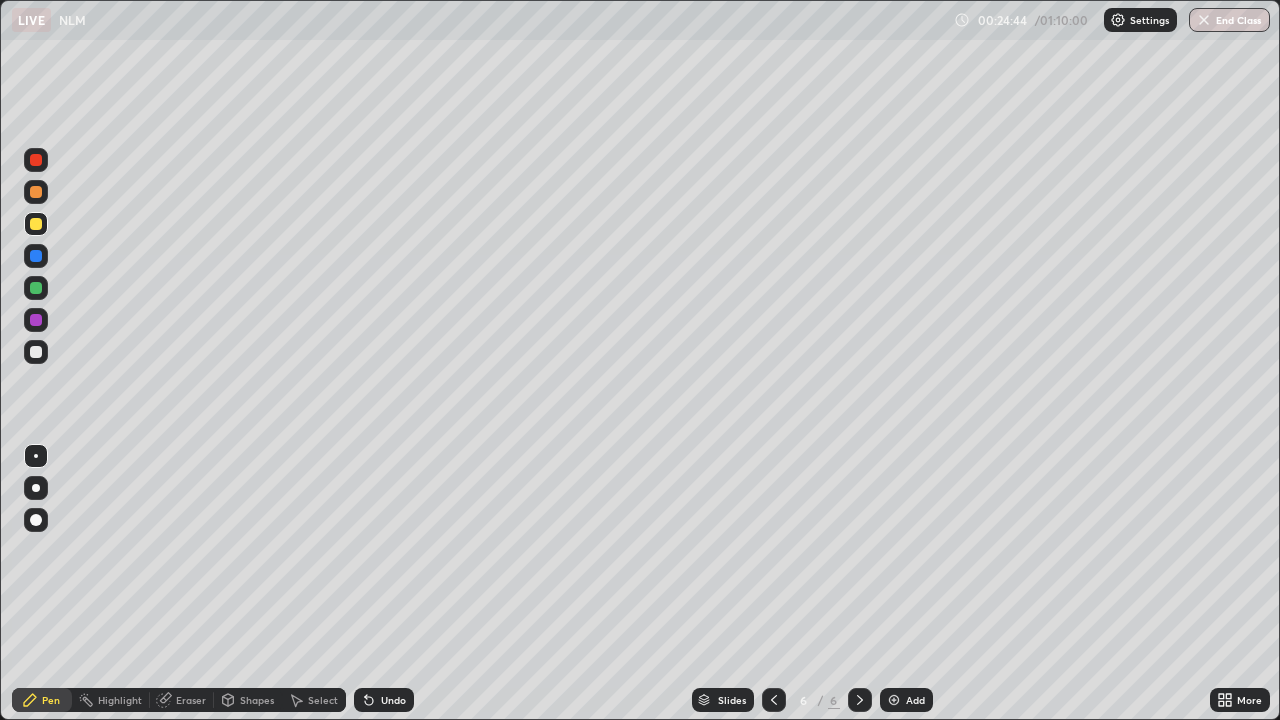 click on "Undo" at bounding box center (393, 700) 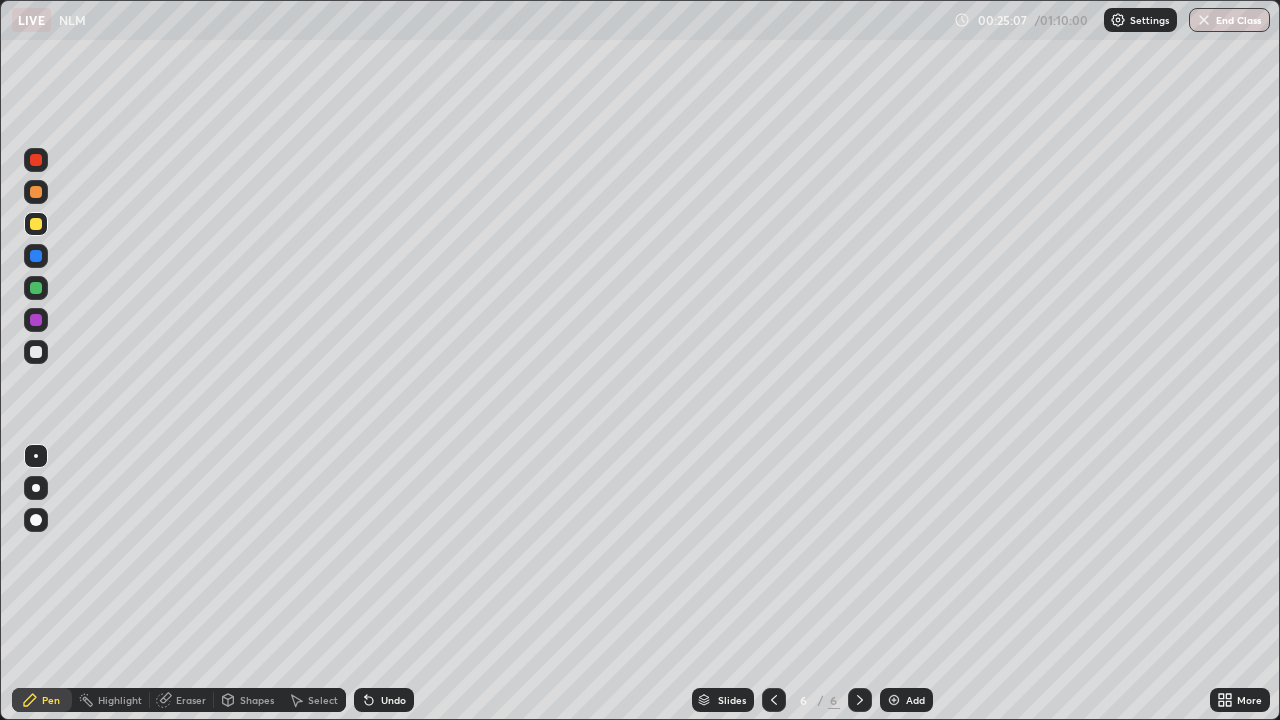click 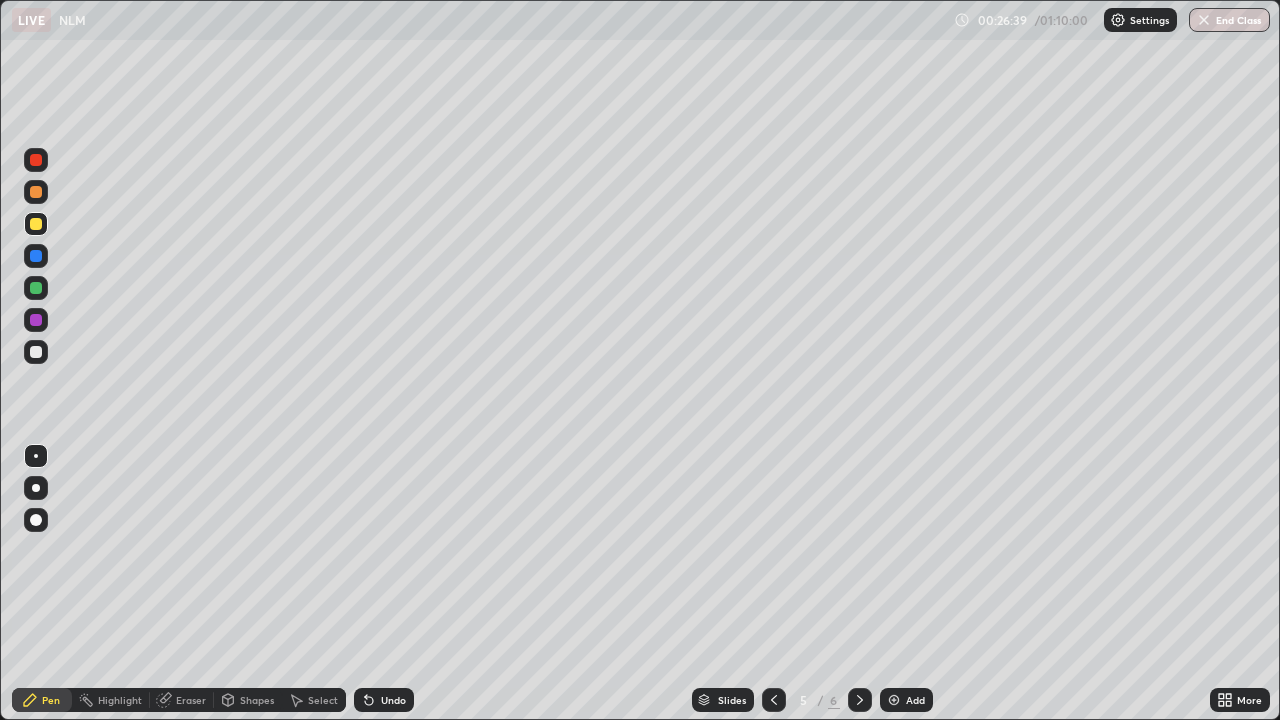 click 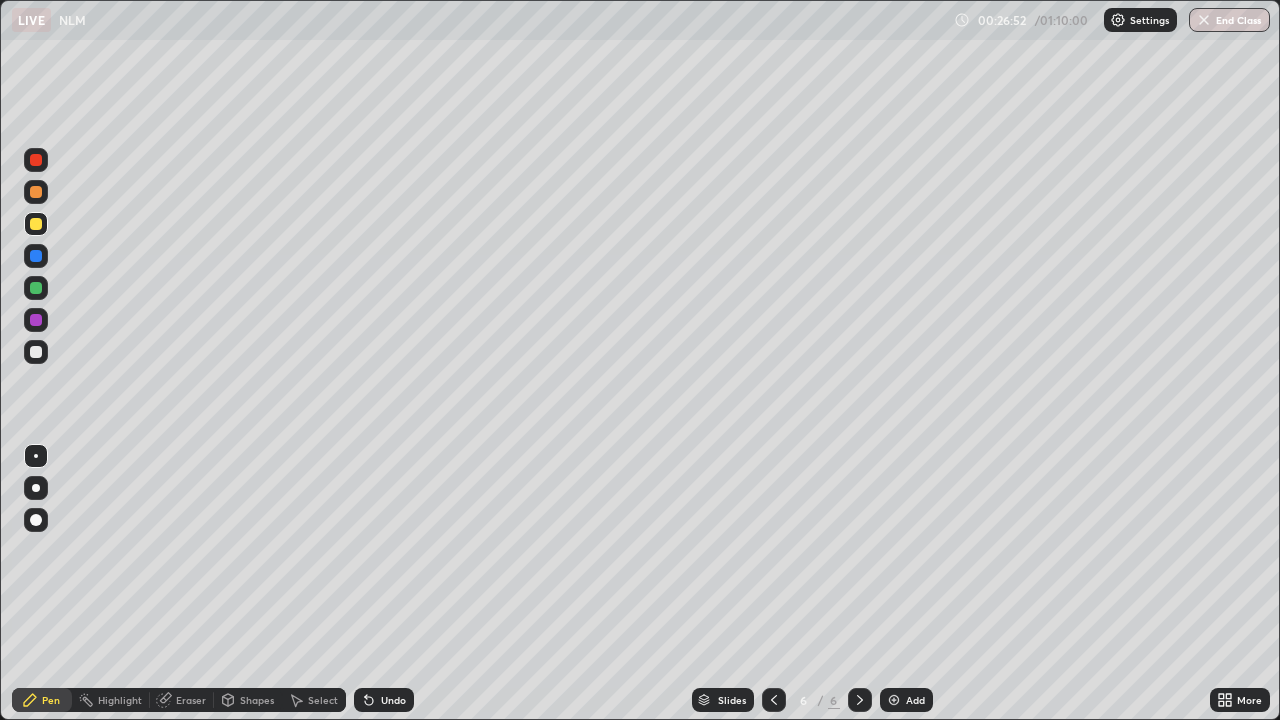 click 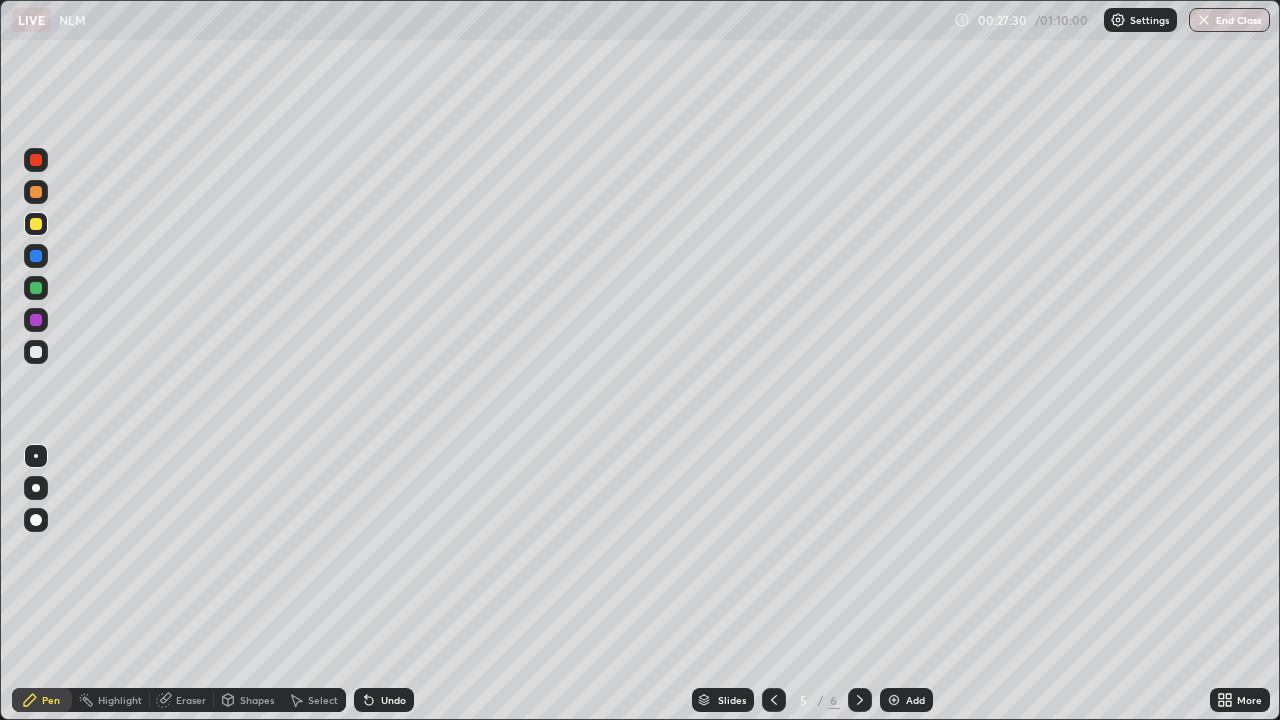click at bounding box center (860, 700) 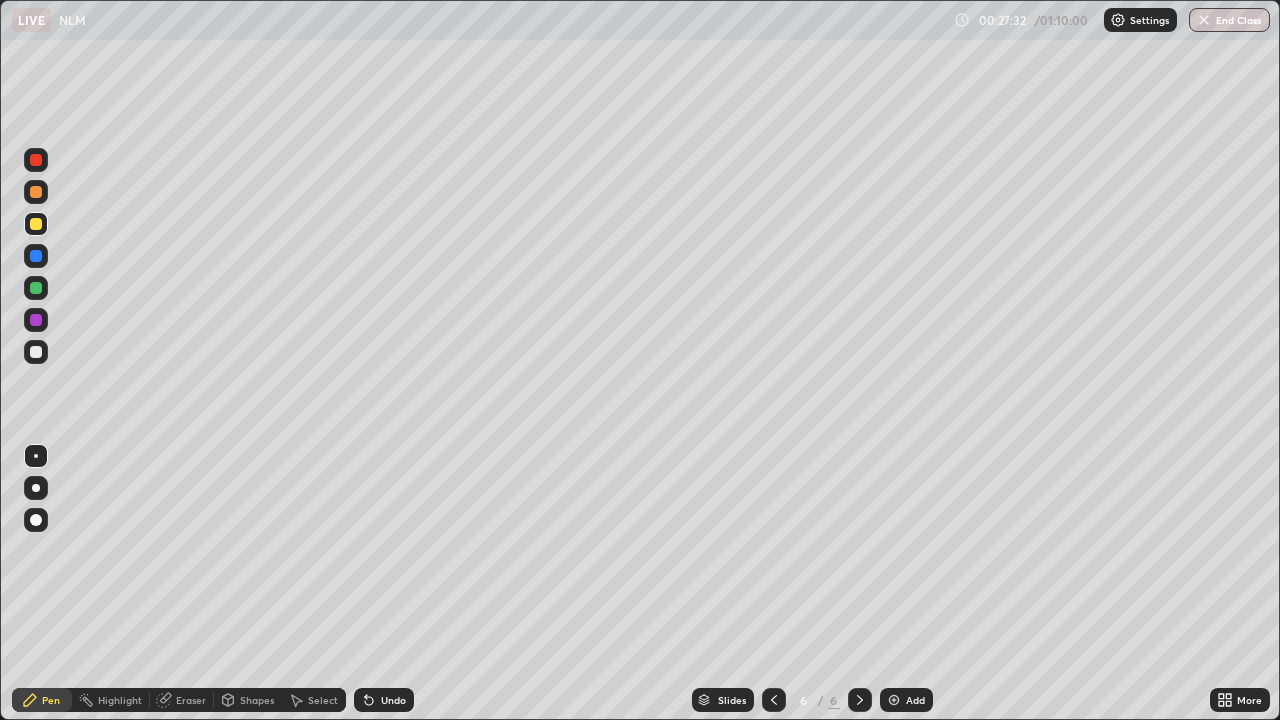 click on "Add" at bounding box center (906, 700) 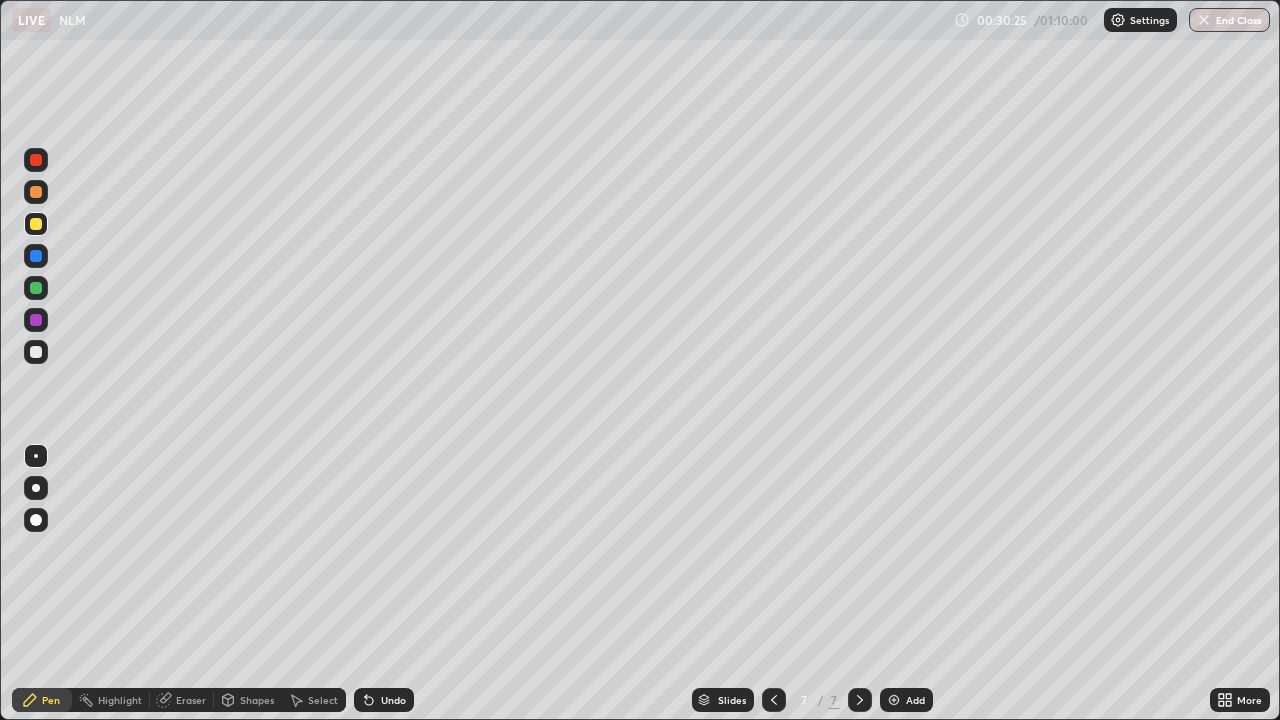 click at bounding box center (36, 288) 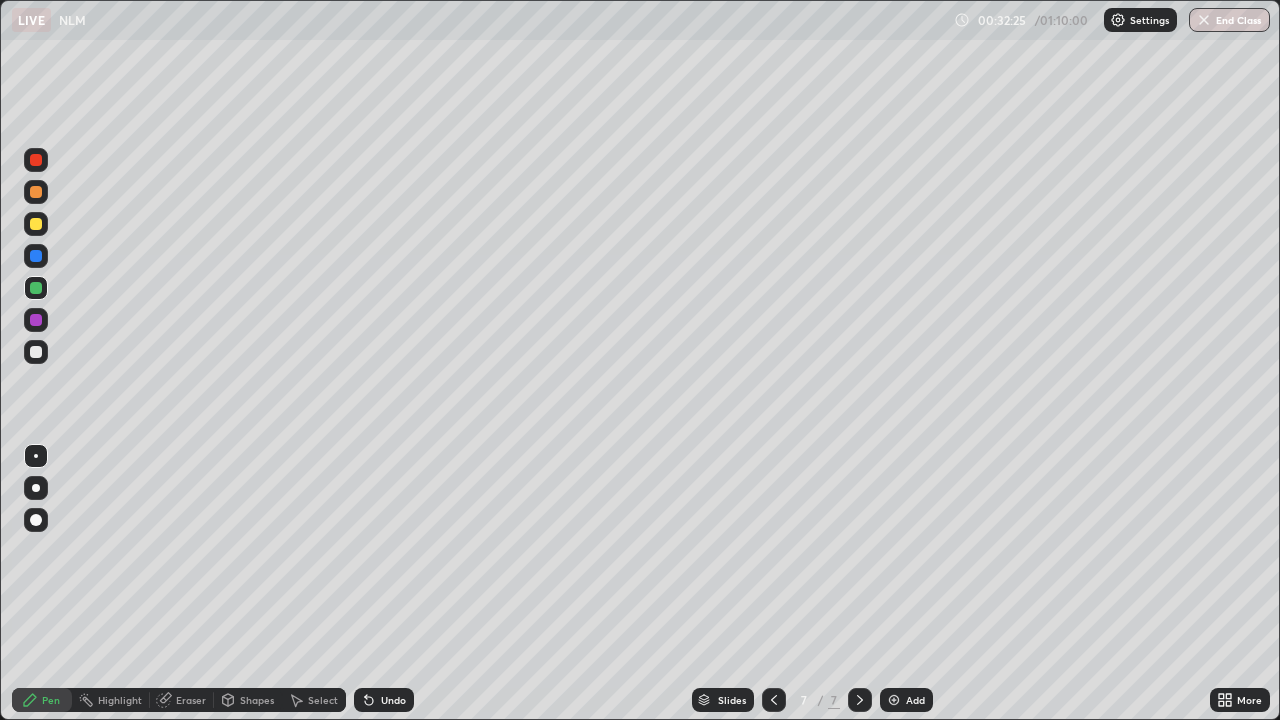 click on "Undo" at bounding box center [393, 700] 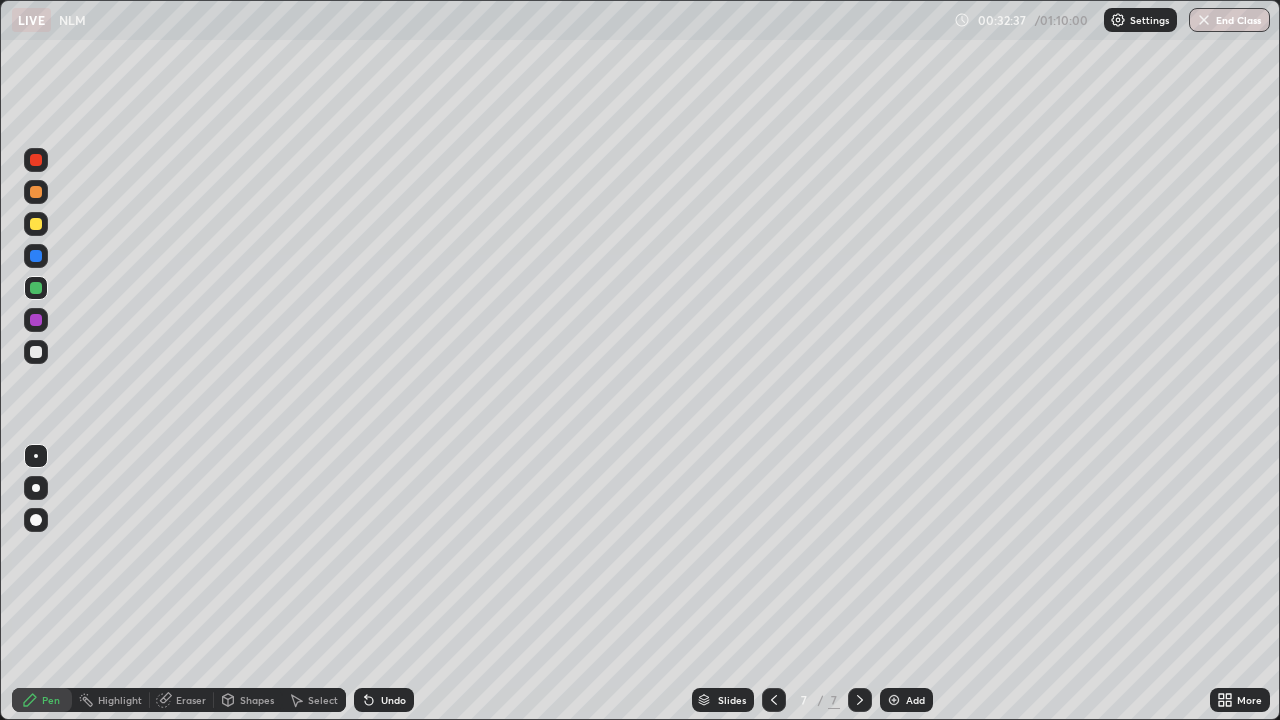 click at bounding box center [36, 352] 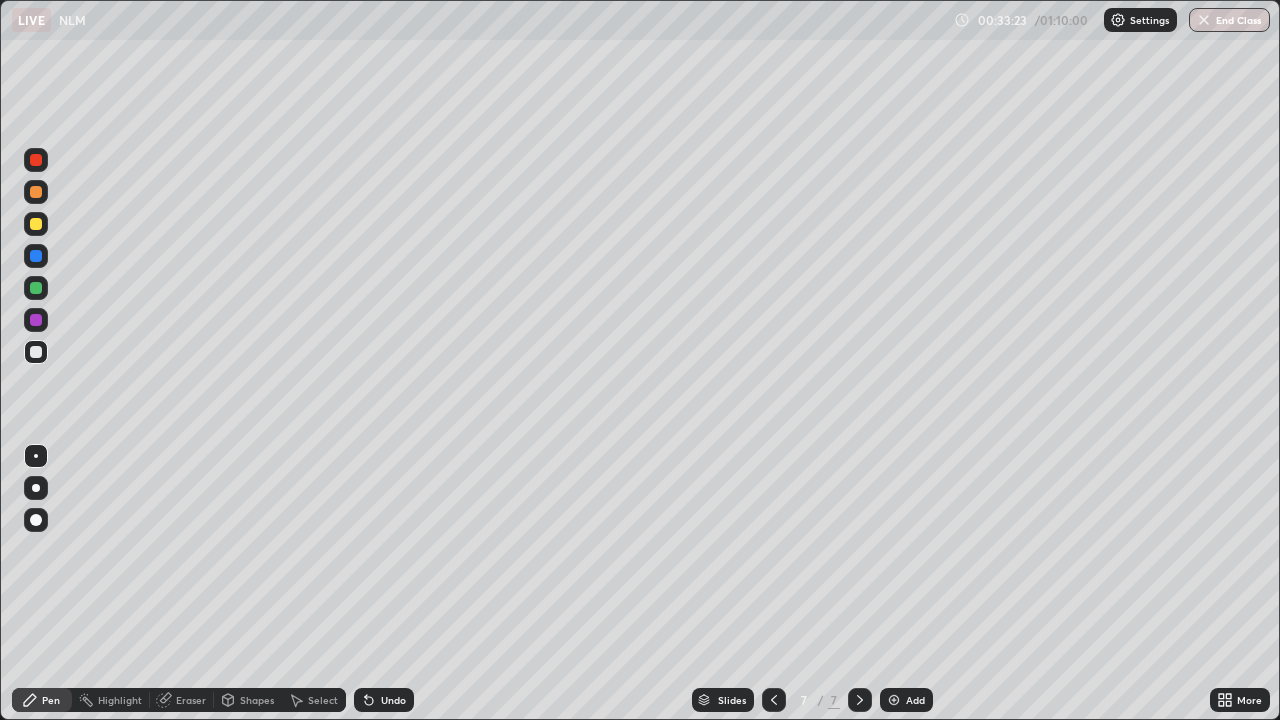 click at bounding box center (36, 160) 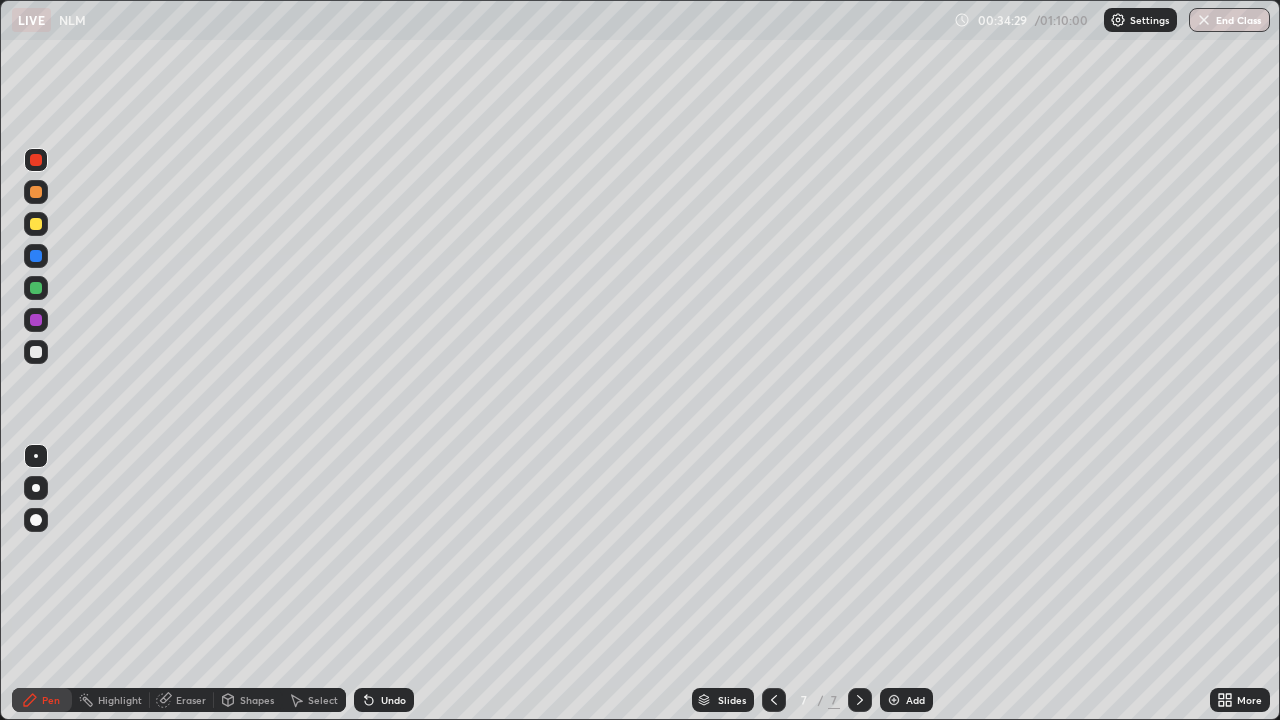 click on "Add" at bounding box center [915, 700] 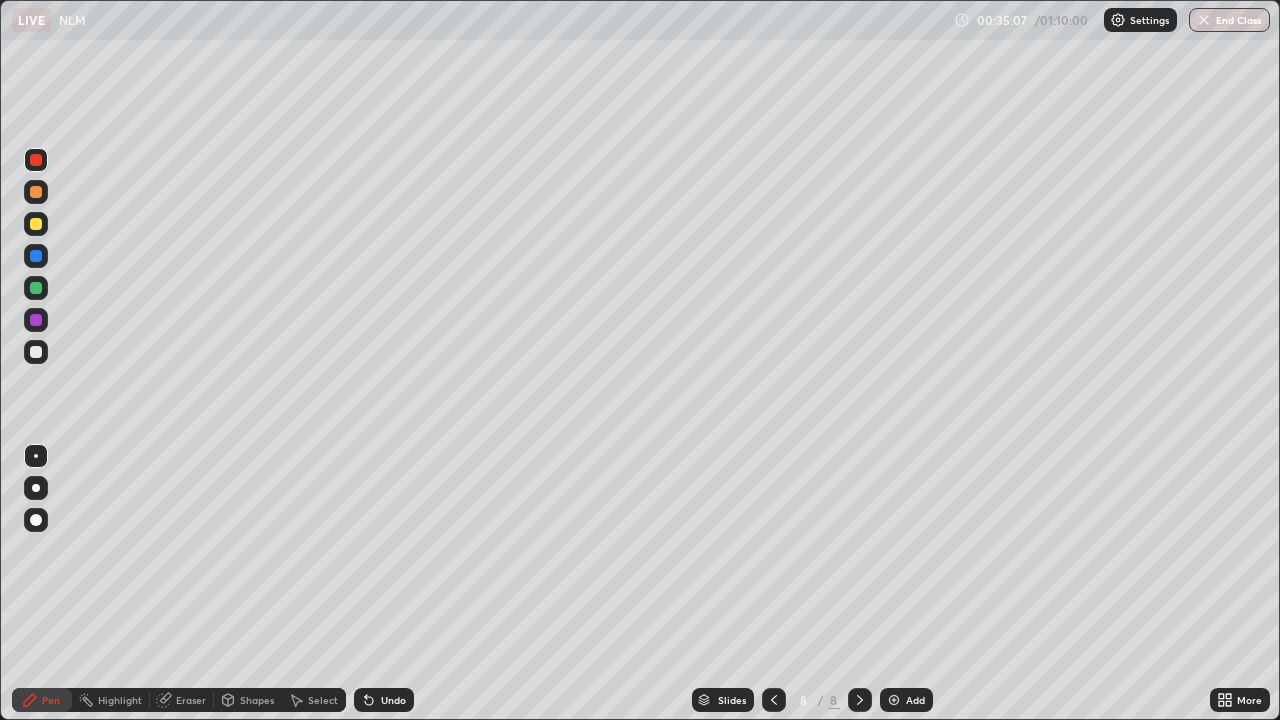 click at bounding box center [36, 288] 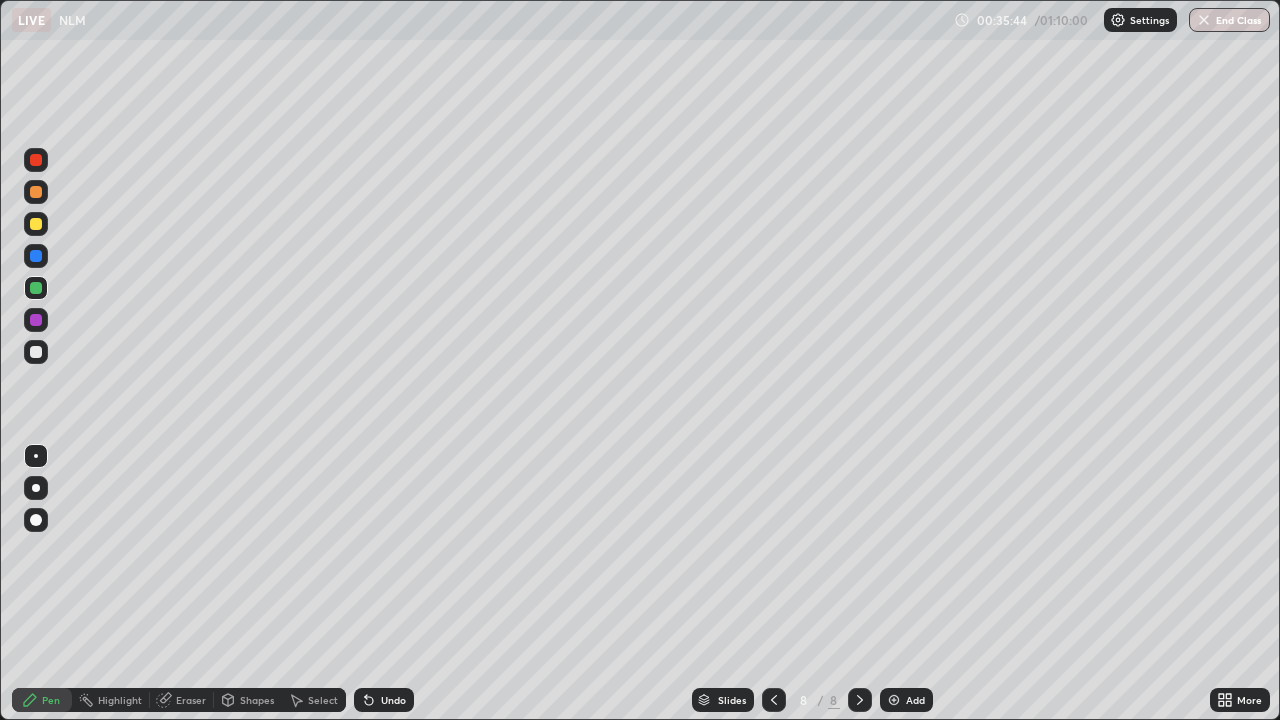click at bounding box center [36, 352] 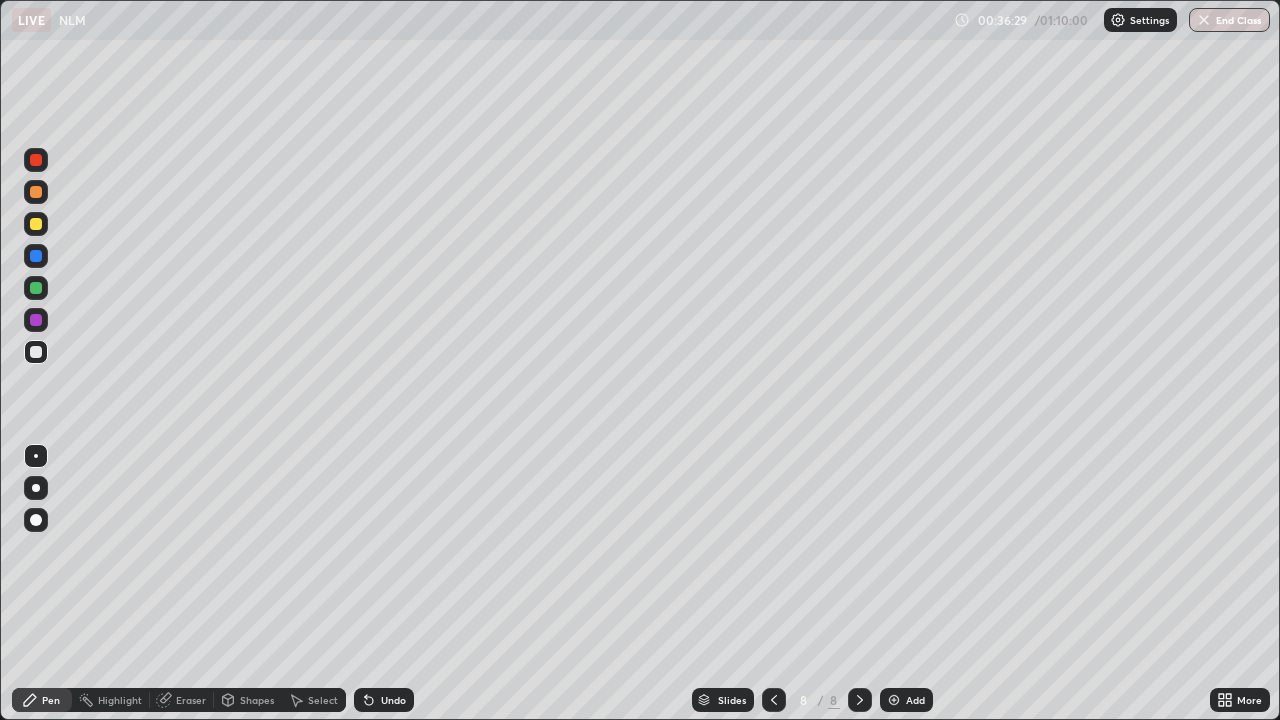 click at bounding box center [36, 288] 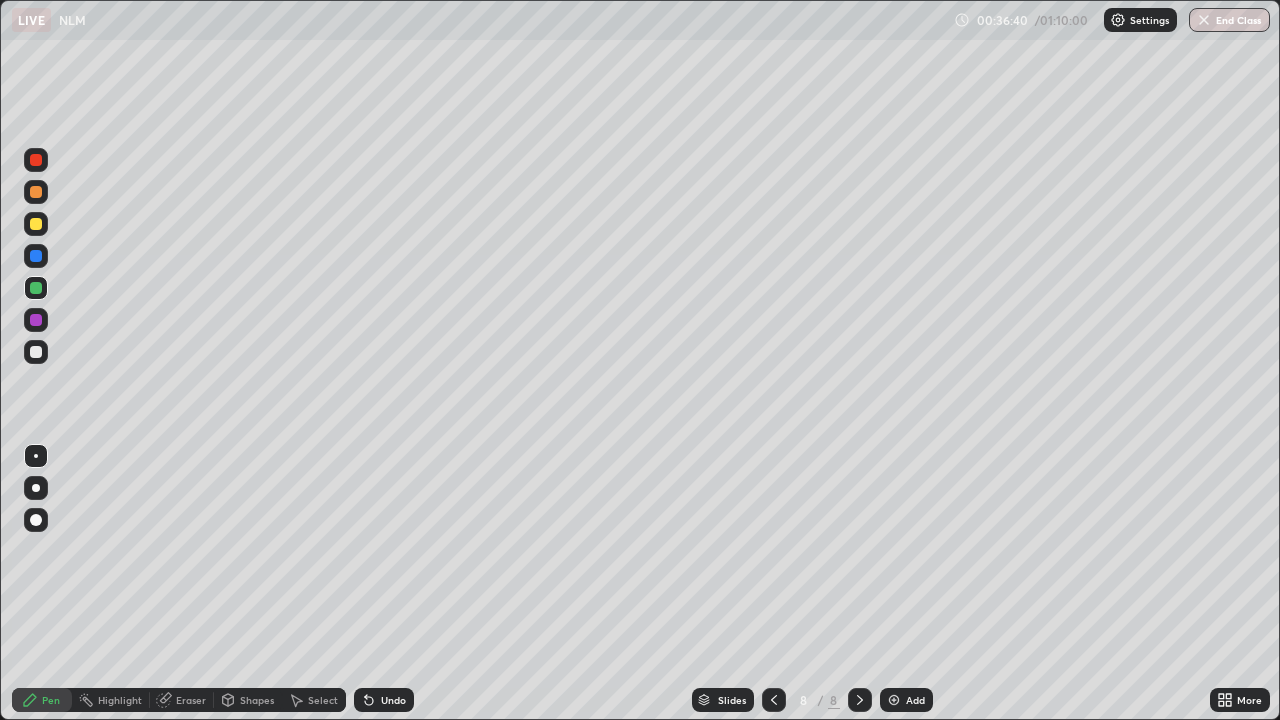 click at bounding box center (36, 192) 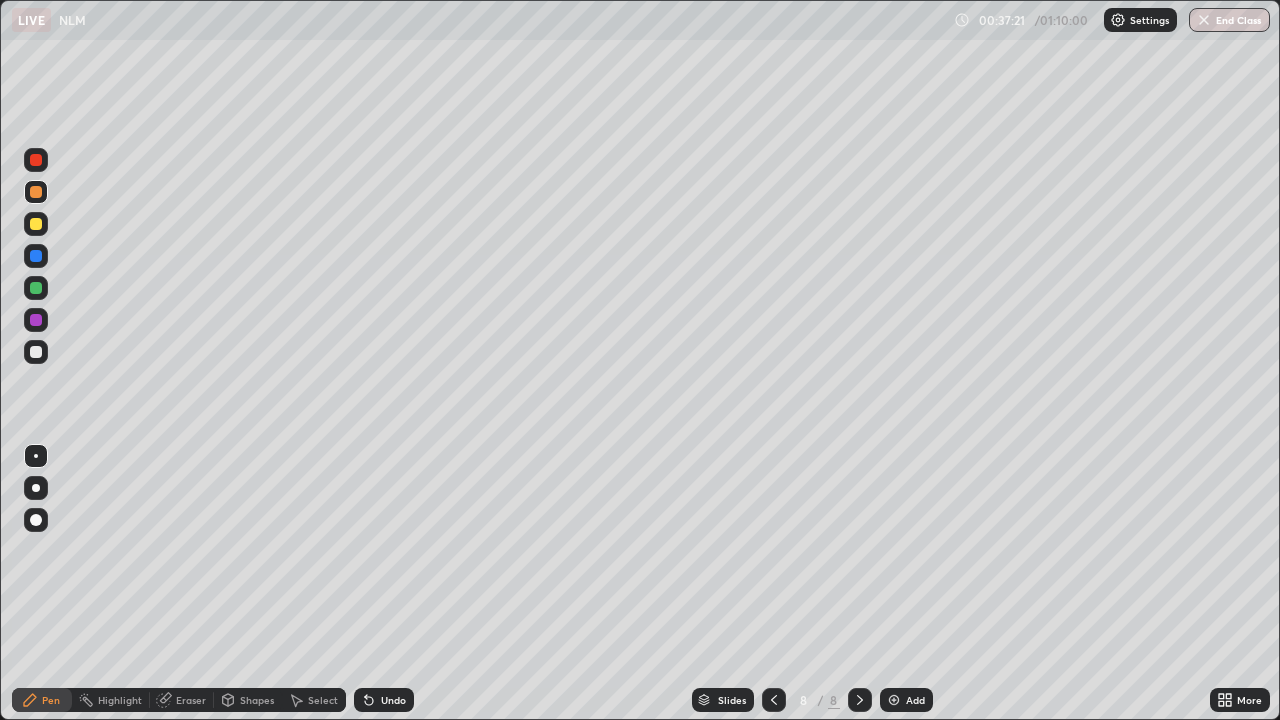 click on "Select" at bounding box center (314, 700) 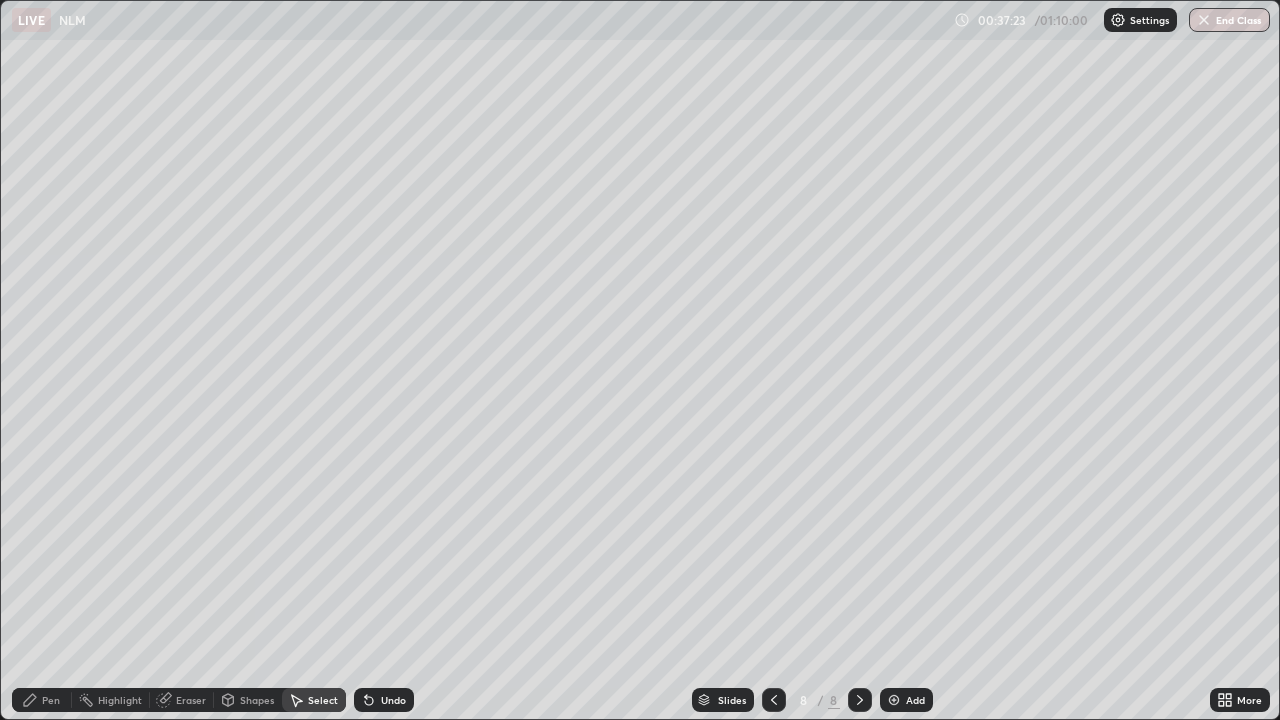 click on "Pen" at bounding box center [51, 700] 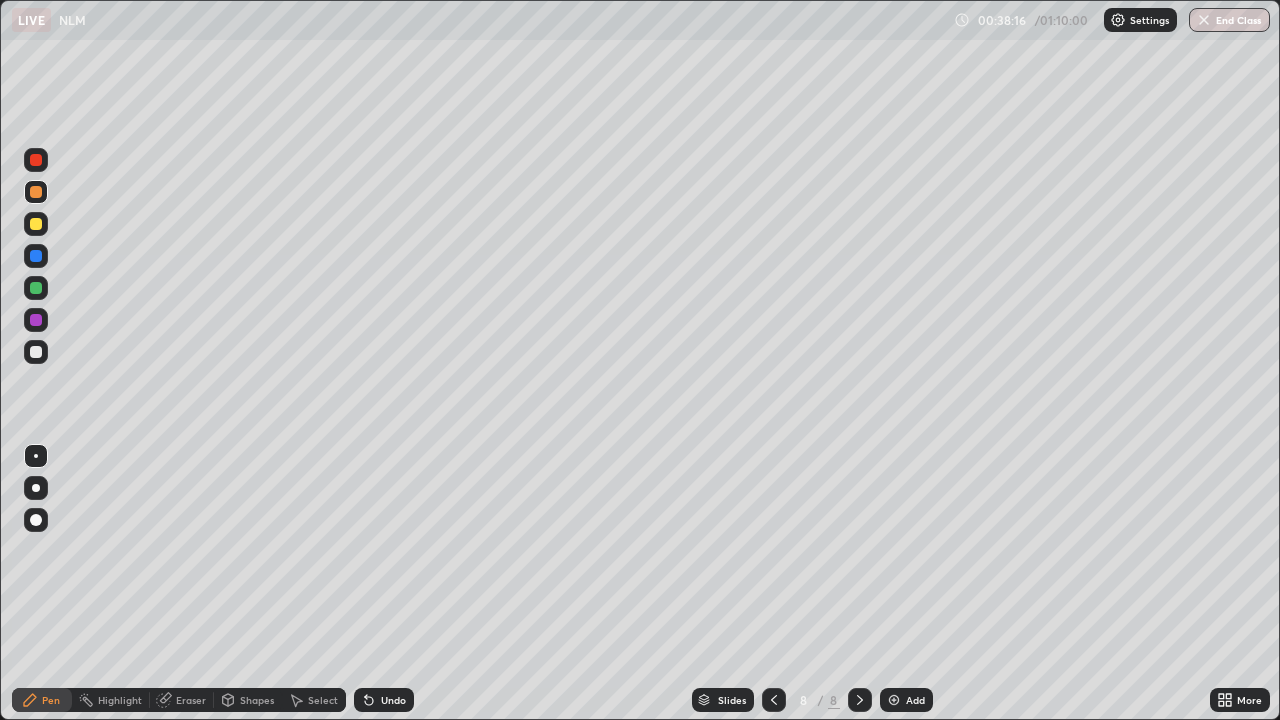 click at bounding box center (36, 352) 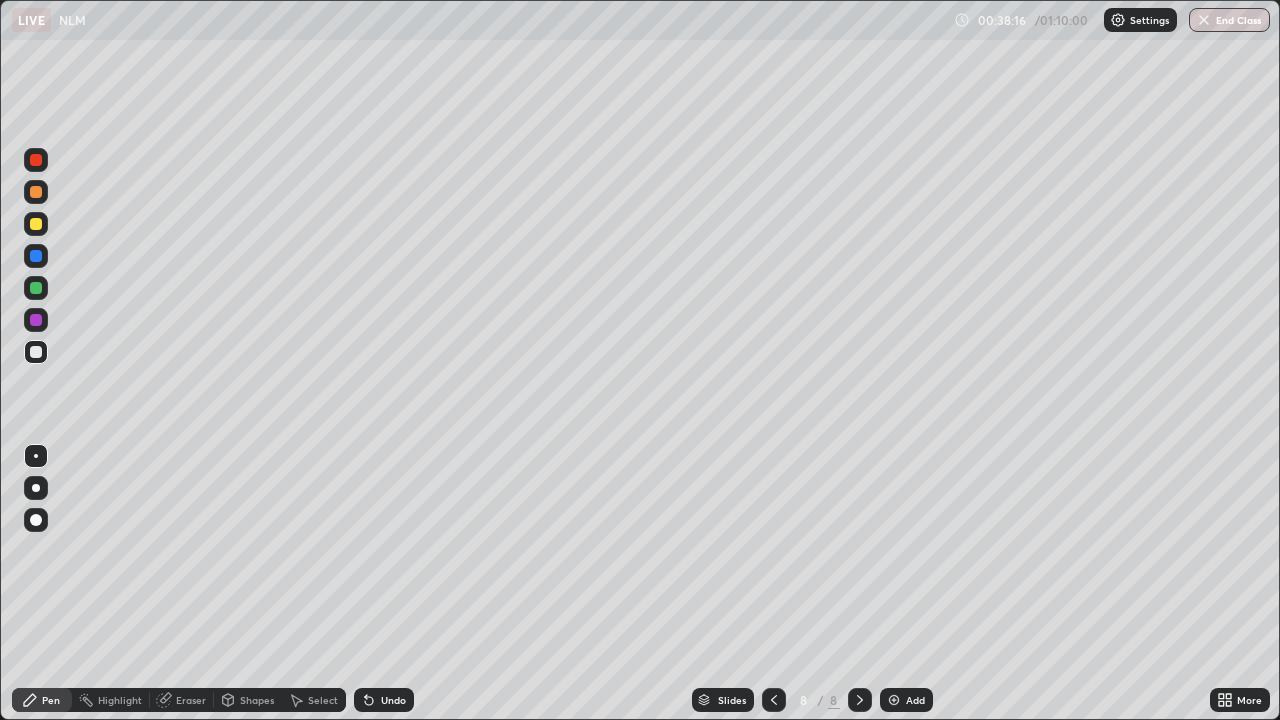 click at bounding box center (36, 160) 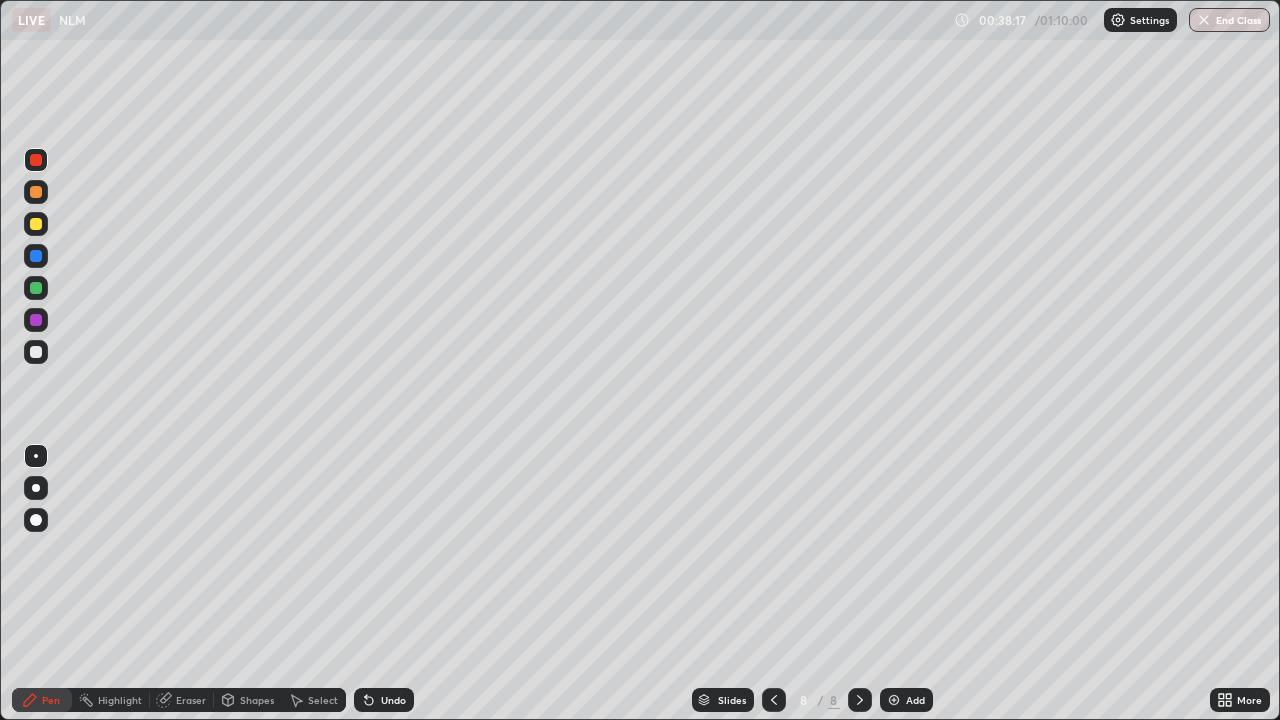 click at bounding box center (36, 352) 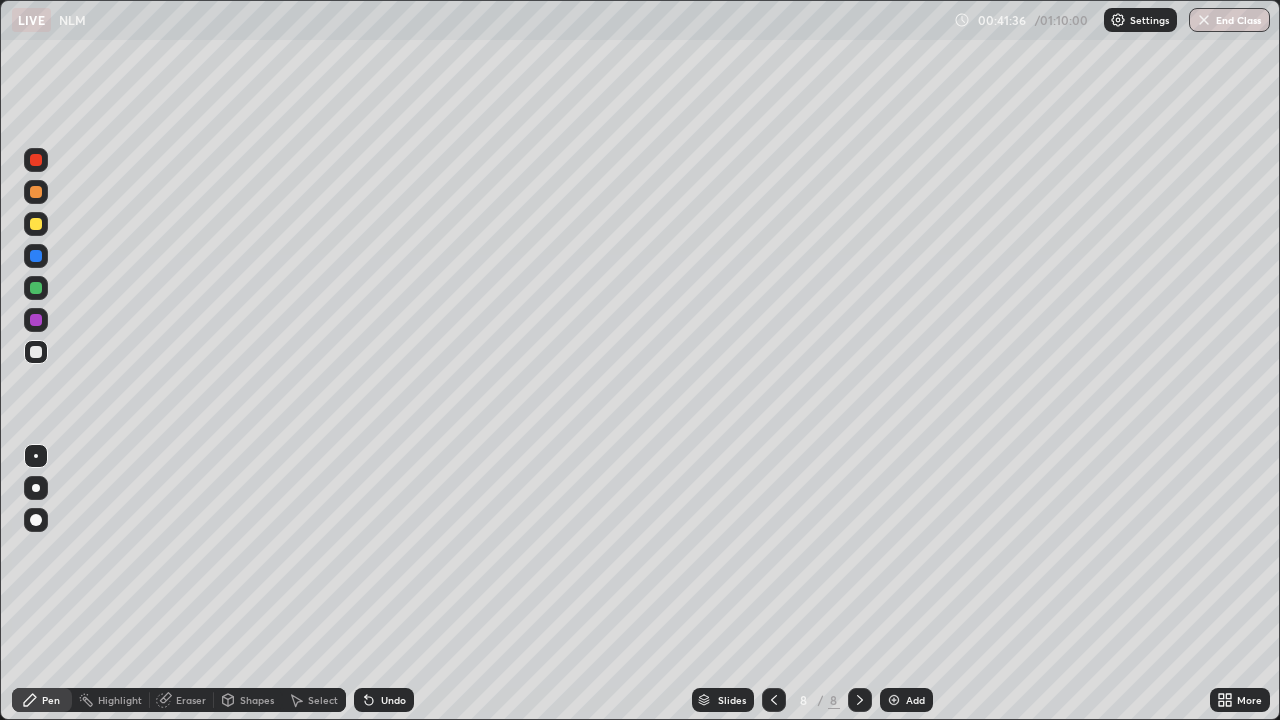 click at bounding box center [894, 700] 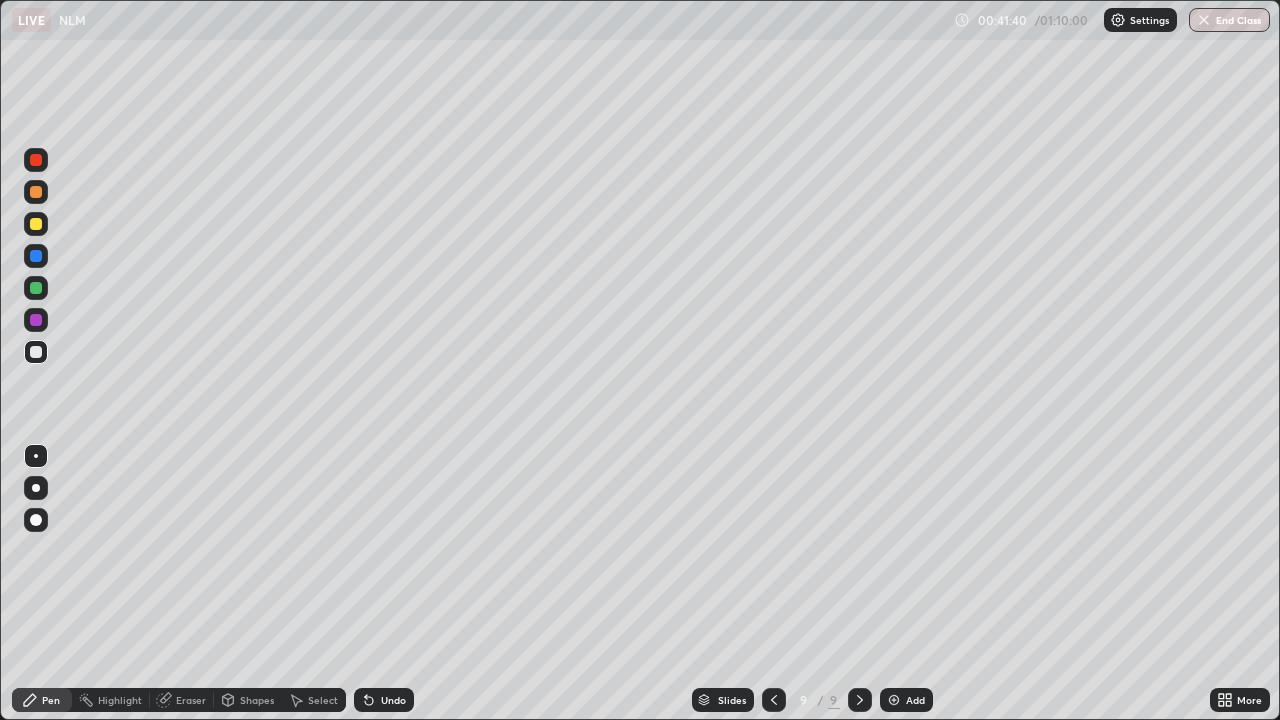 click on "Shapes" at bounding box center [257, 700] 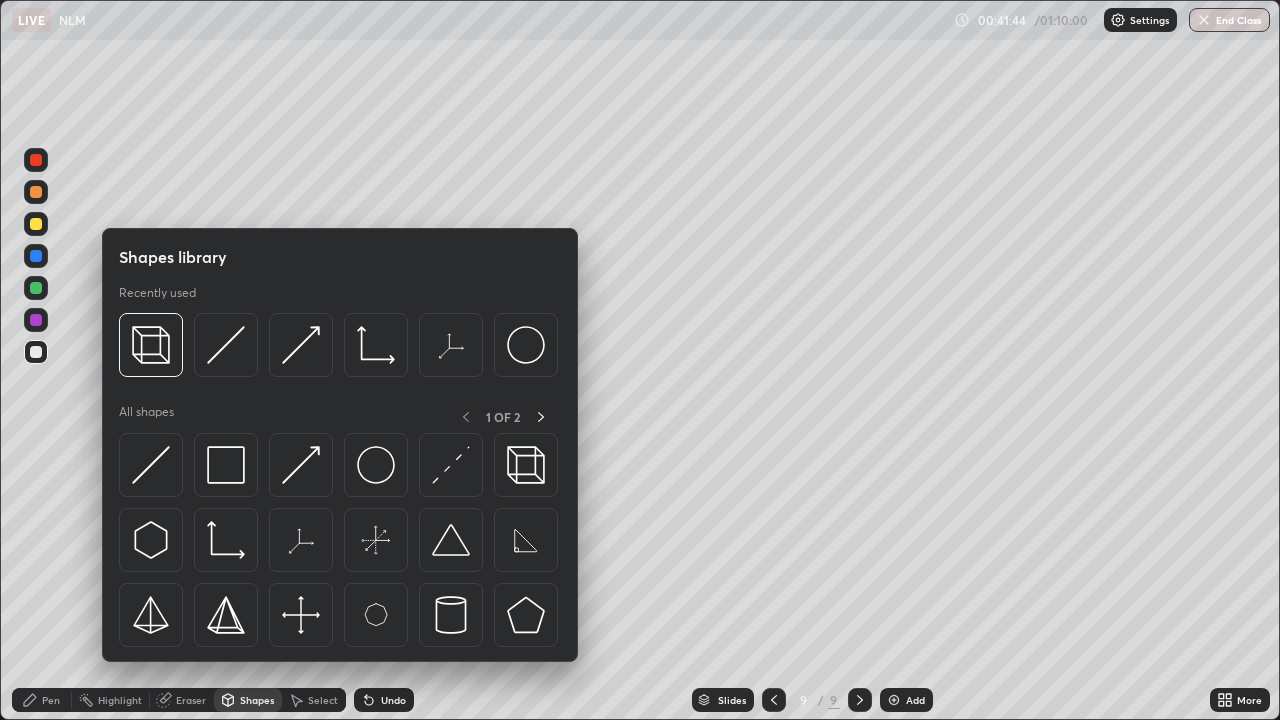 click on "Pen" at bounding box center (51, 700) 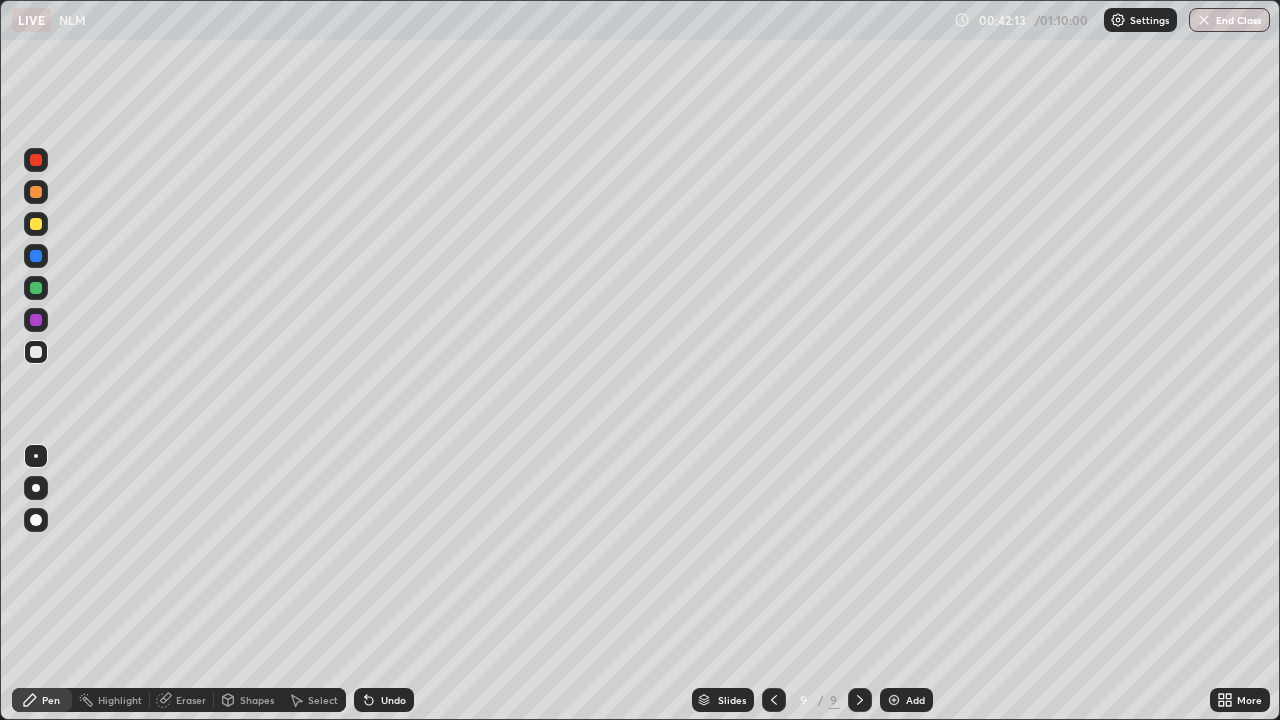 click at bounding box center (36, 224) 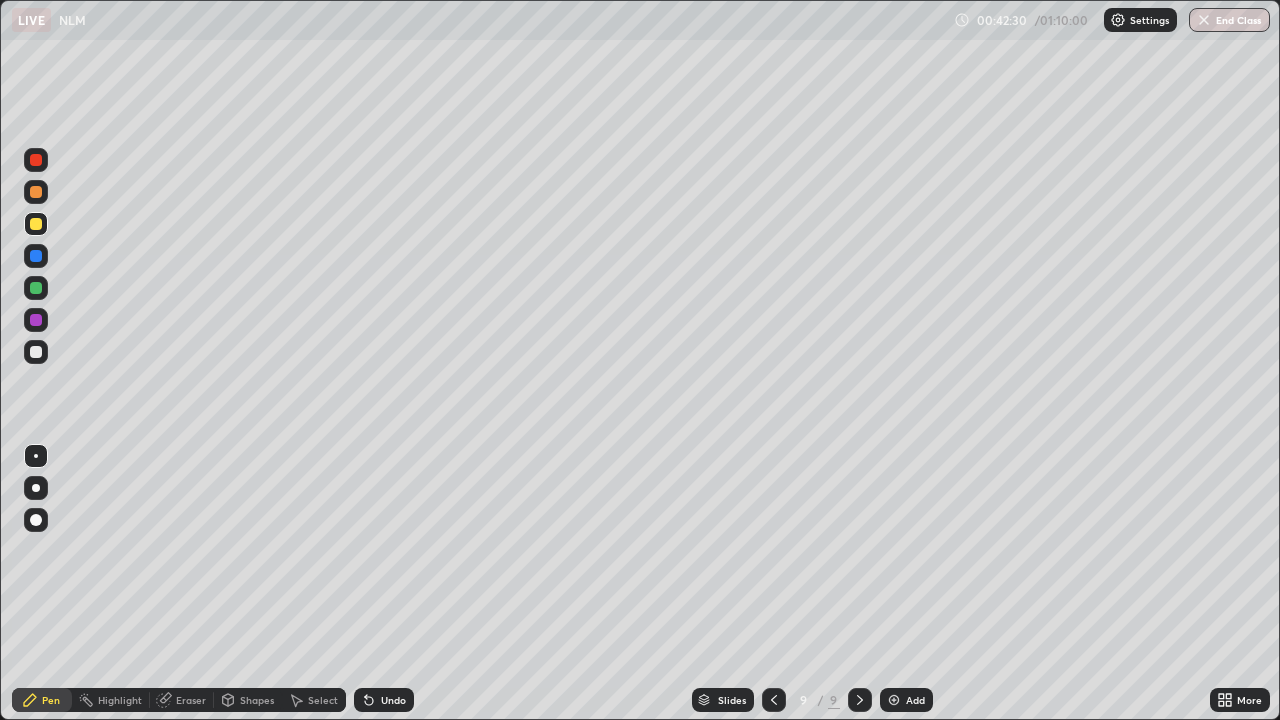 click at bounding box center [36, 288] 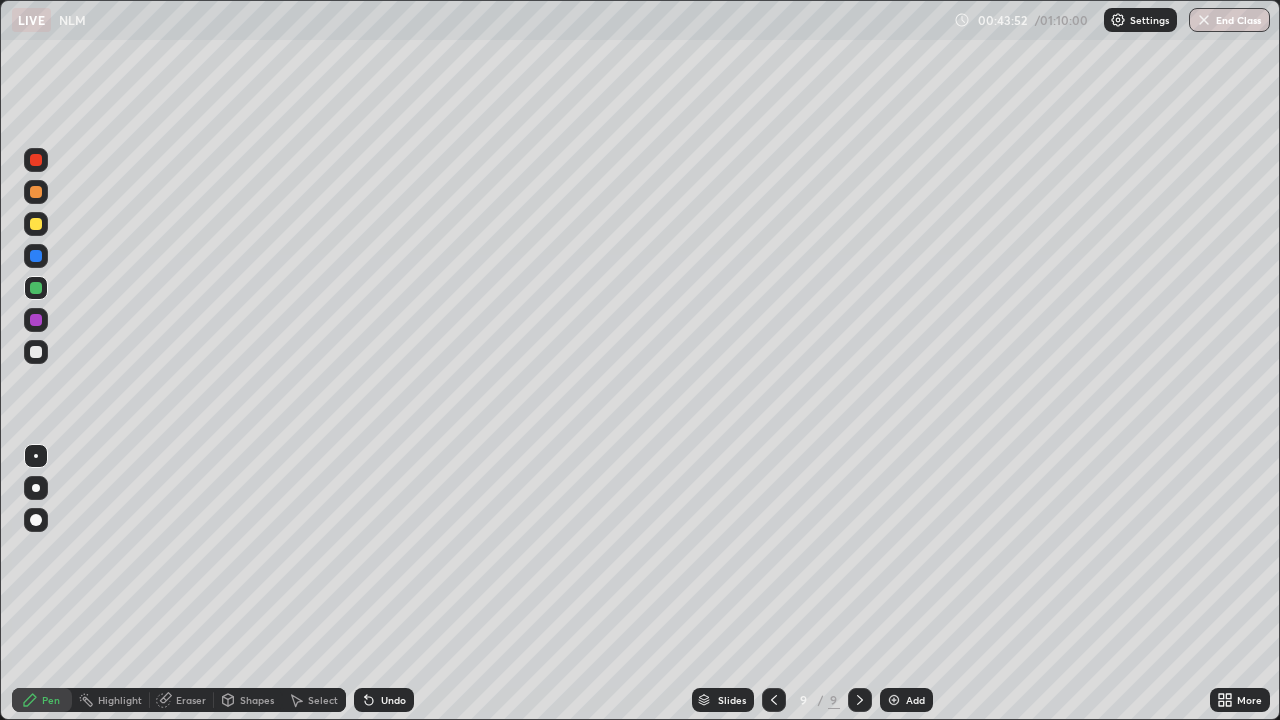 click at bounding box center [36, 320] 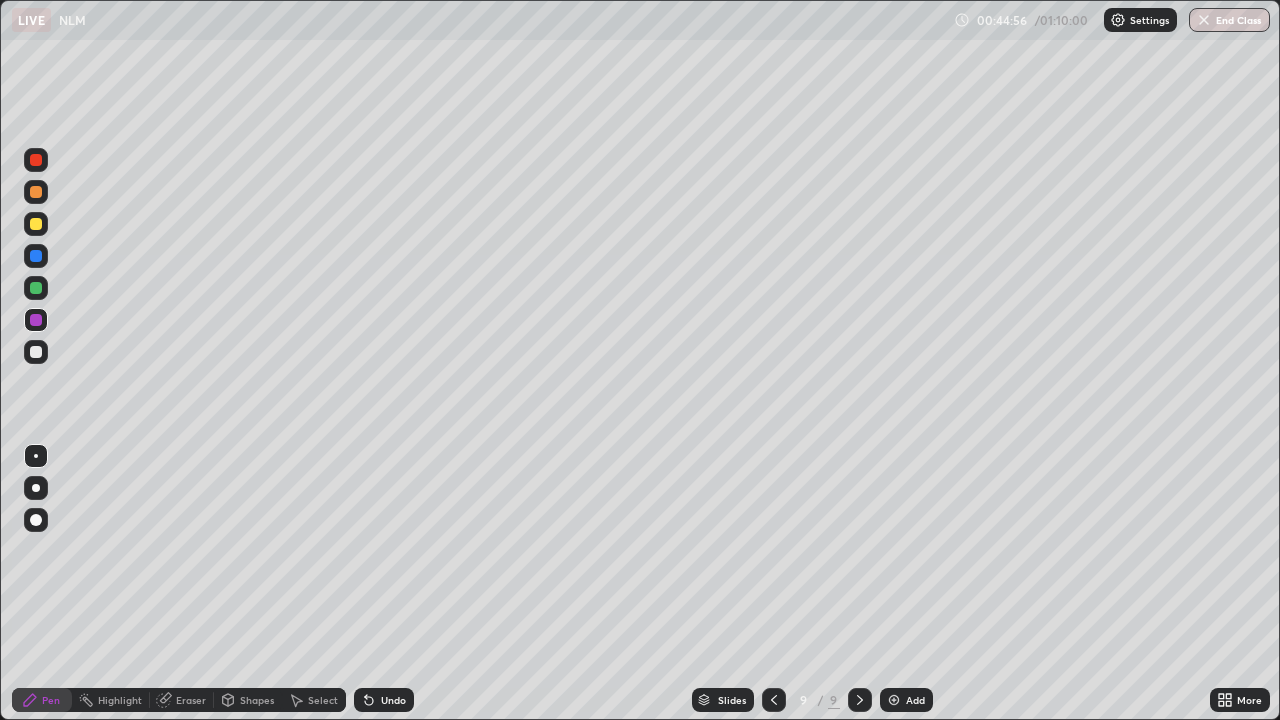 click at bounding box center [36, 352] 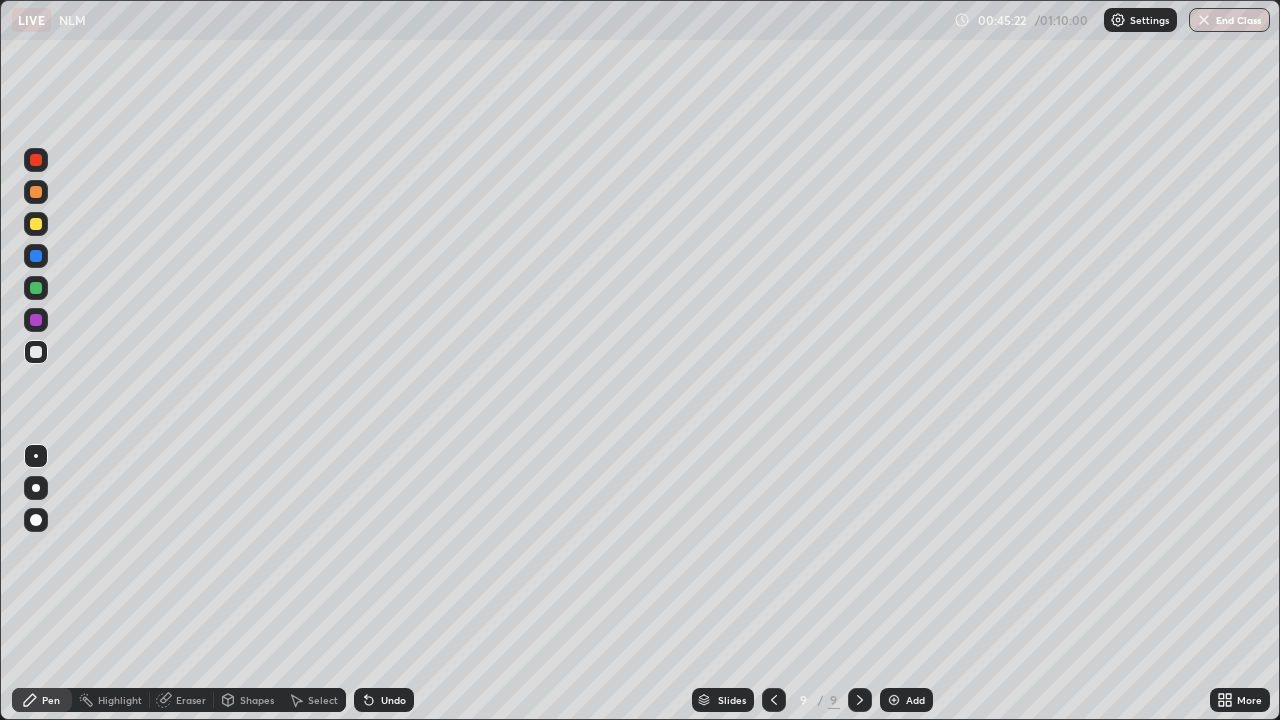 click on "Eraser" at bounding box center (191, 700) 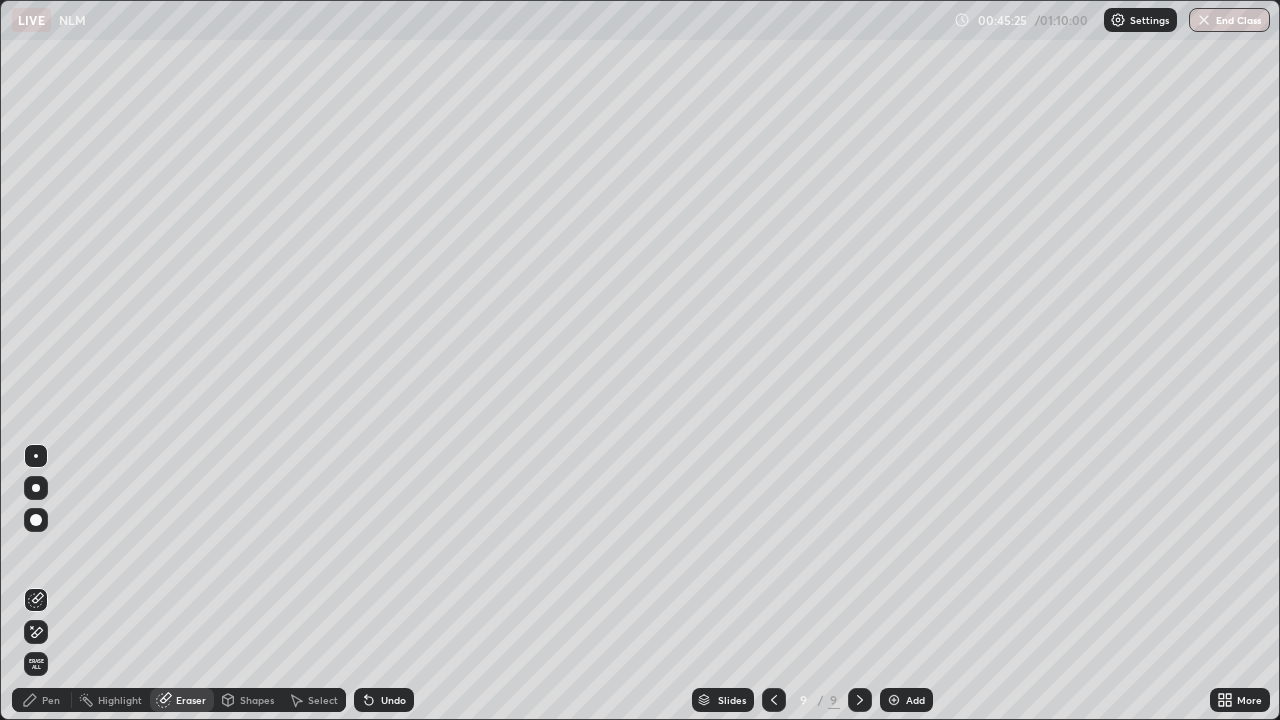 click on "Highlight" at bounding box center [111, 700] 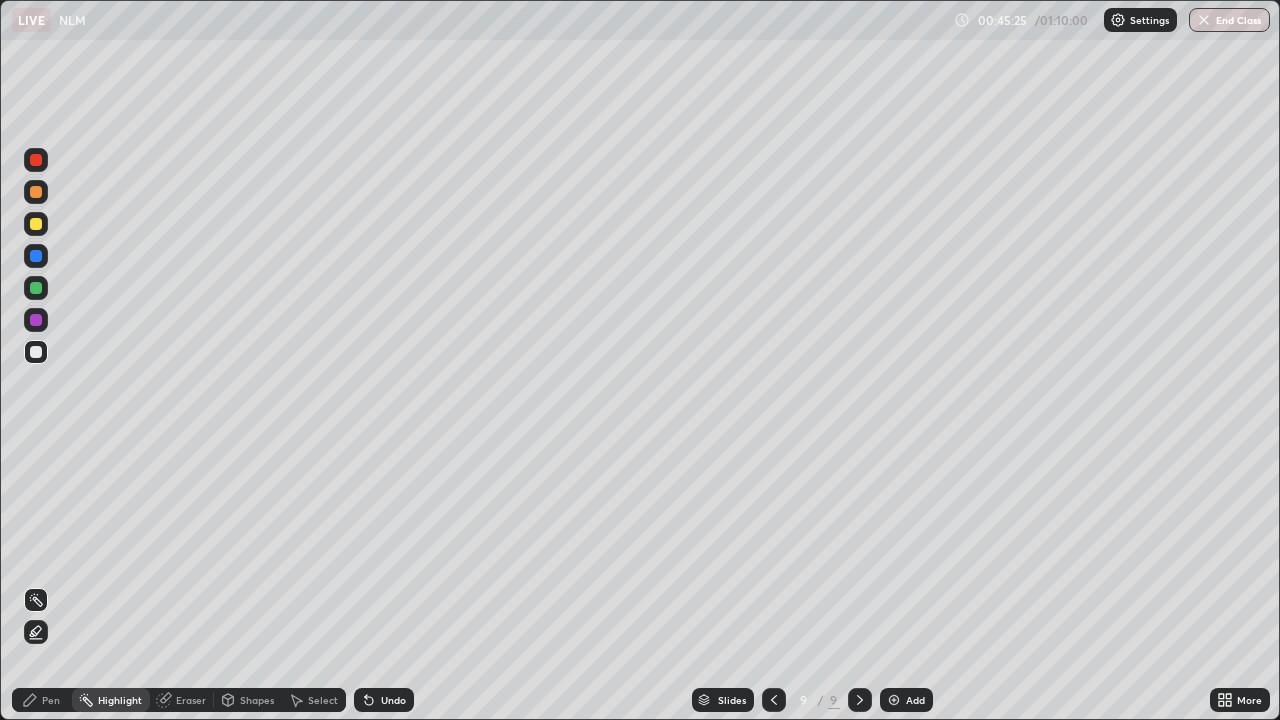 click on "Eraser" at bounding box center [191, 700] 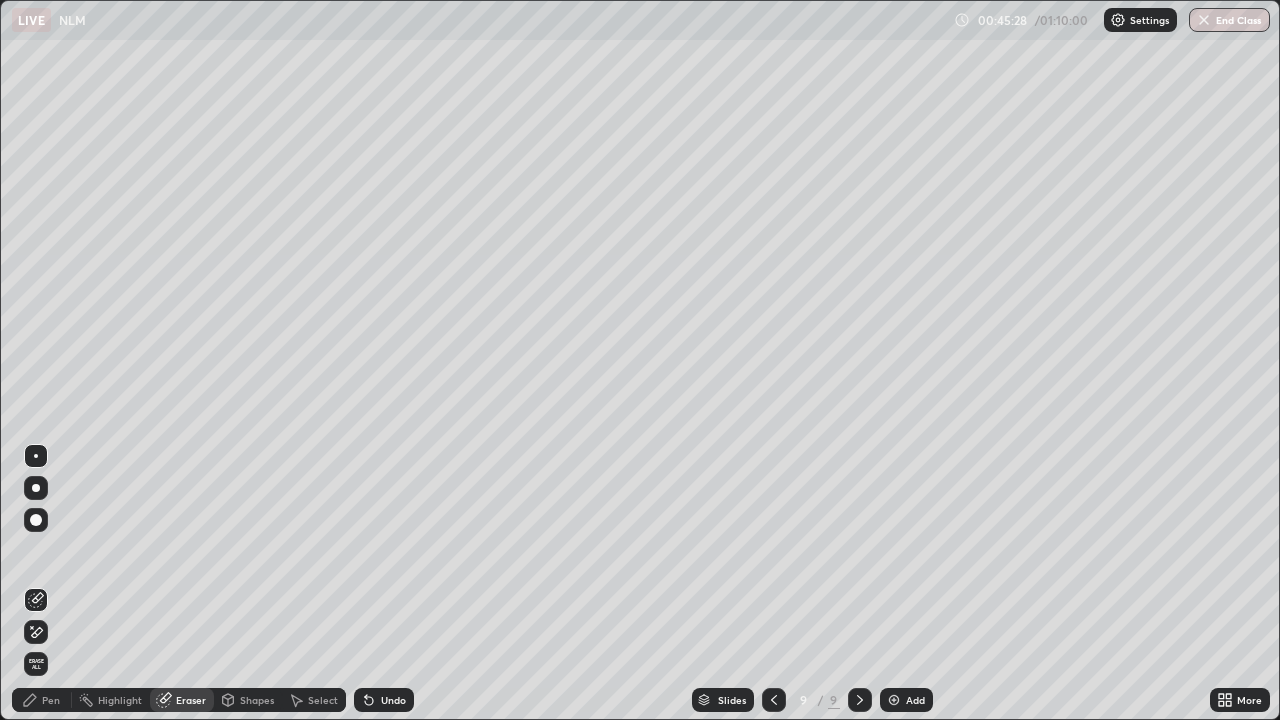click on "Pen" at bounding box center (51, 700) 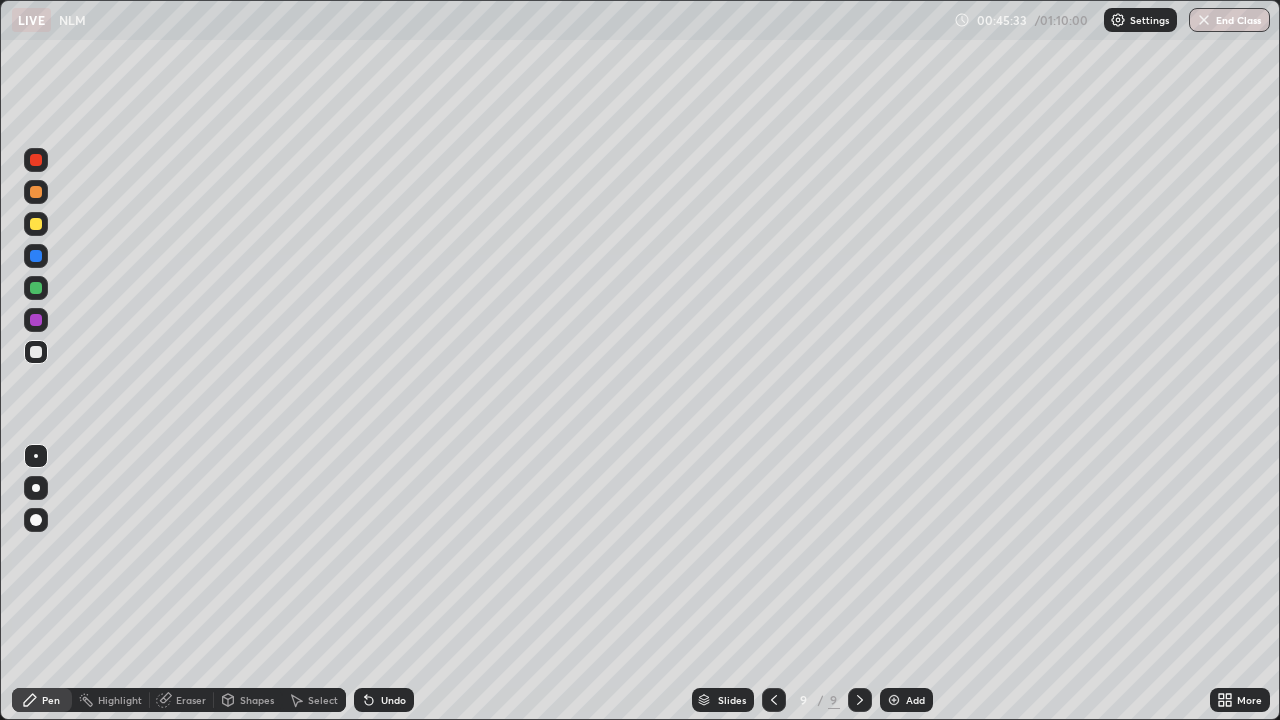 click on "Eraser" at bounding box center [191, 700] 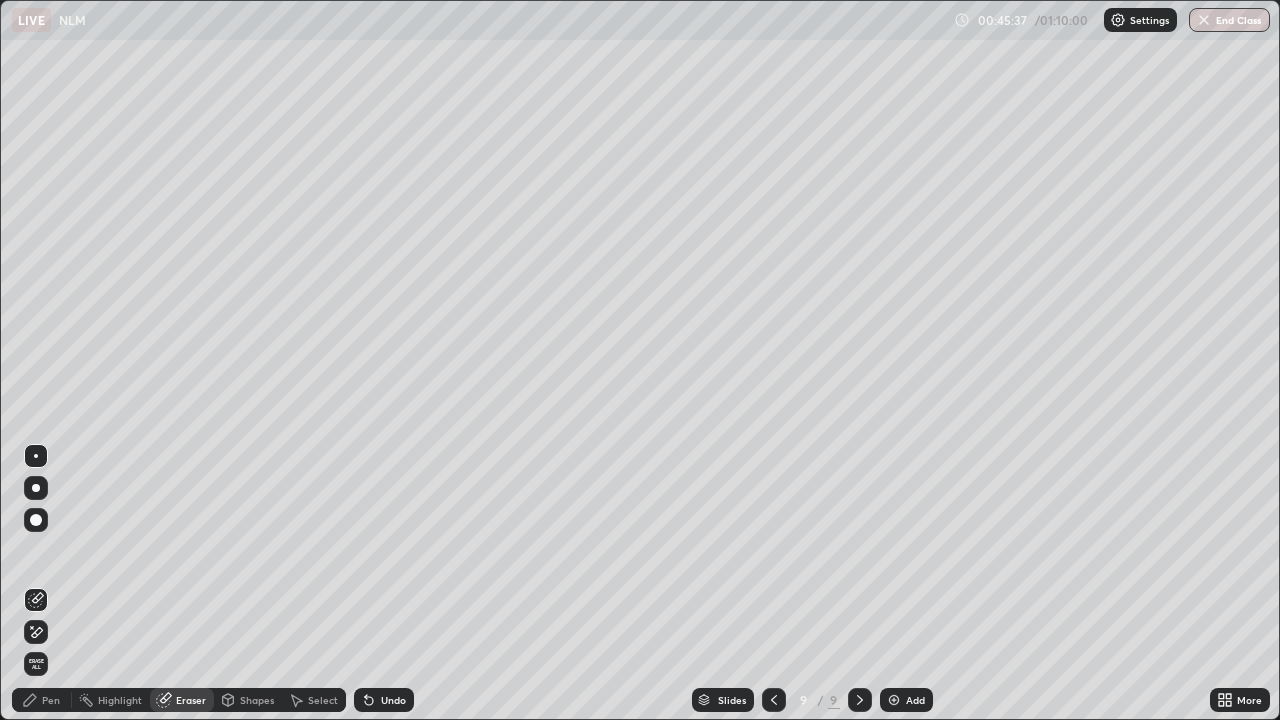 click on "Pen" at bounding box center (51, 700) 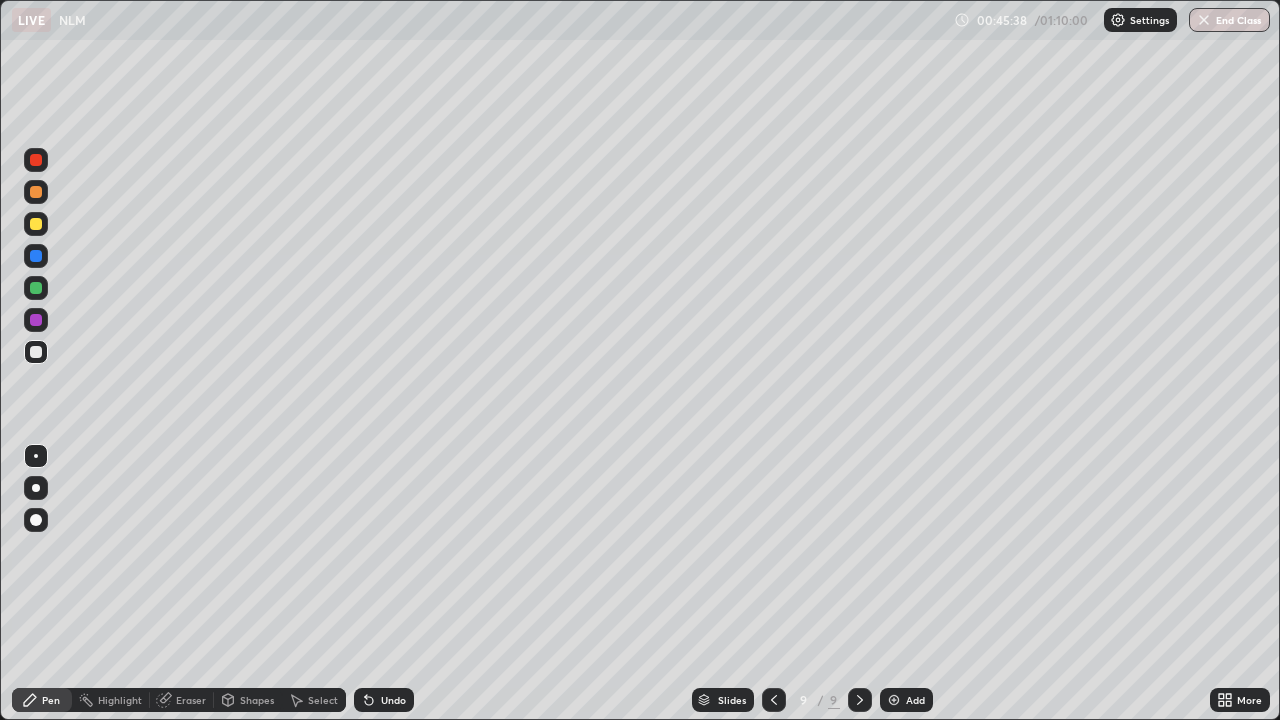 click at bounding box center [36, 320] 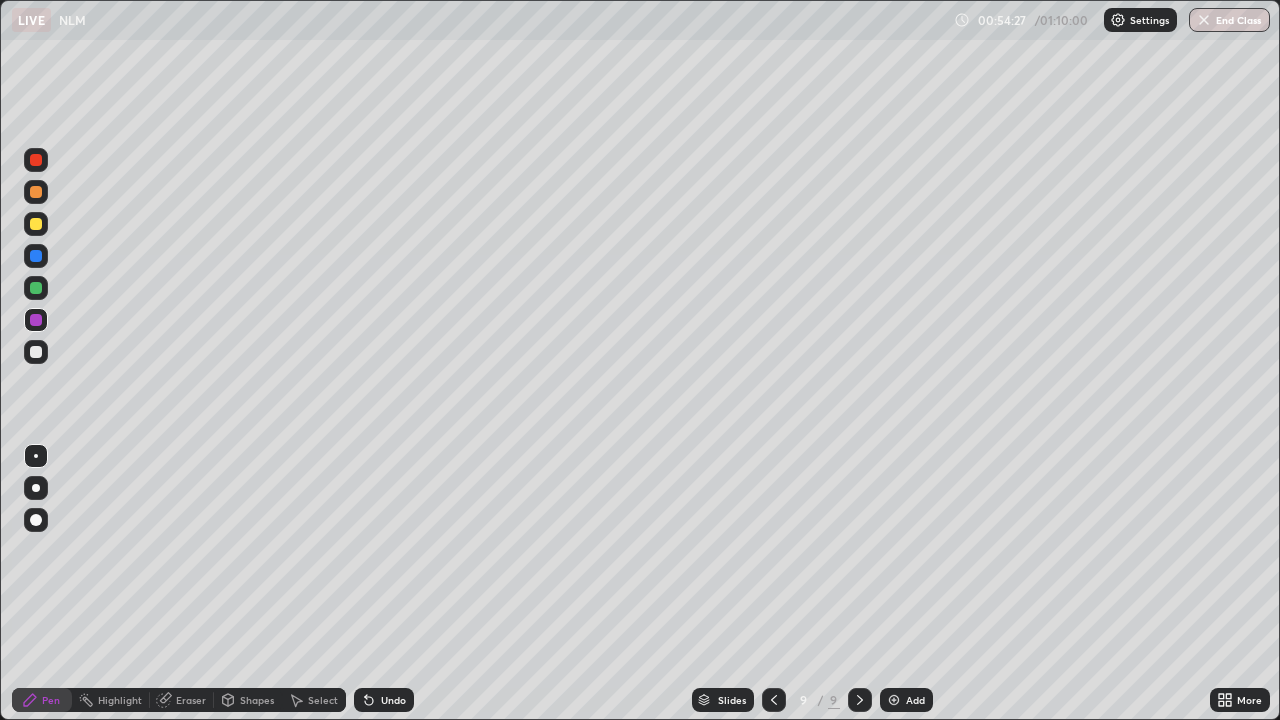 click 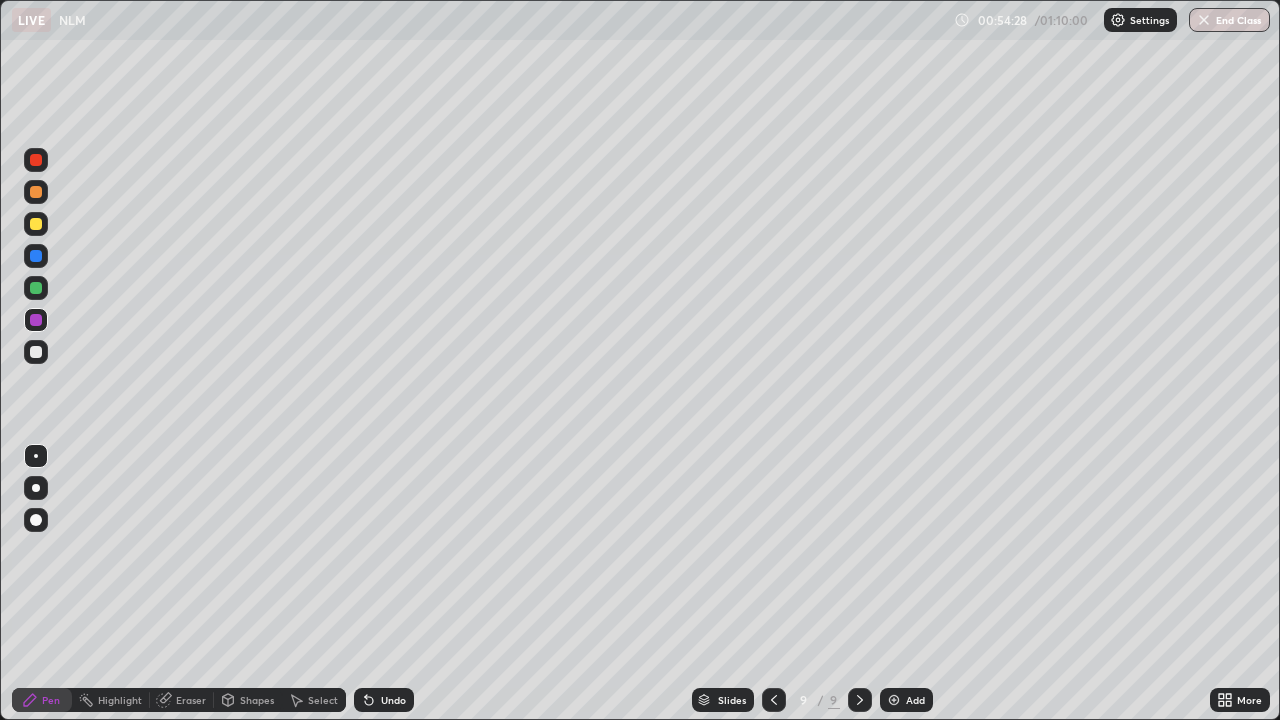click at bounding box center (894, 700) 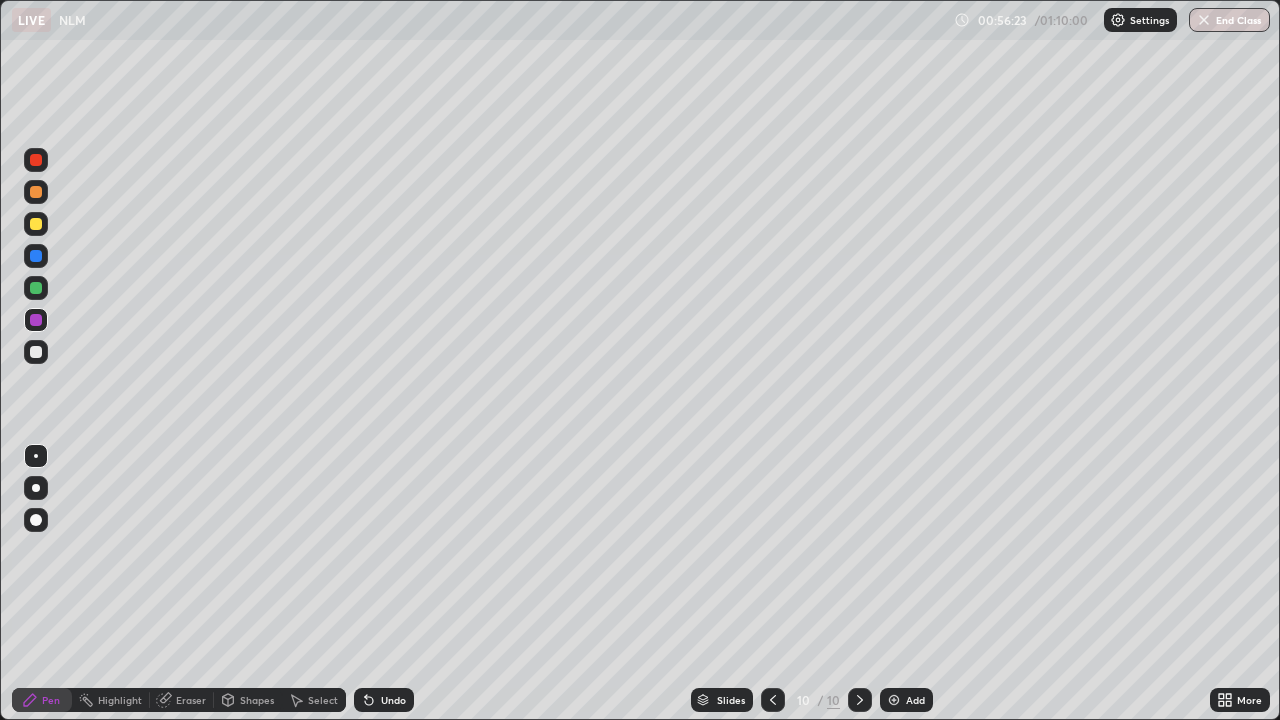 click at bounding box center [36, 352] 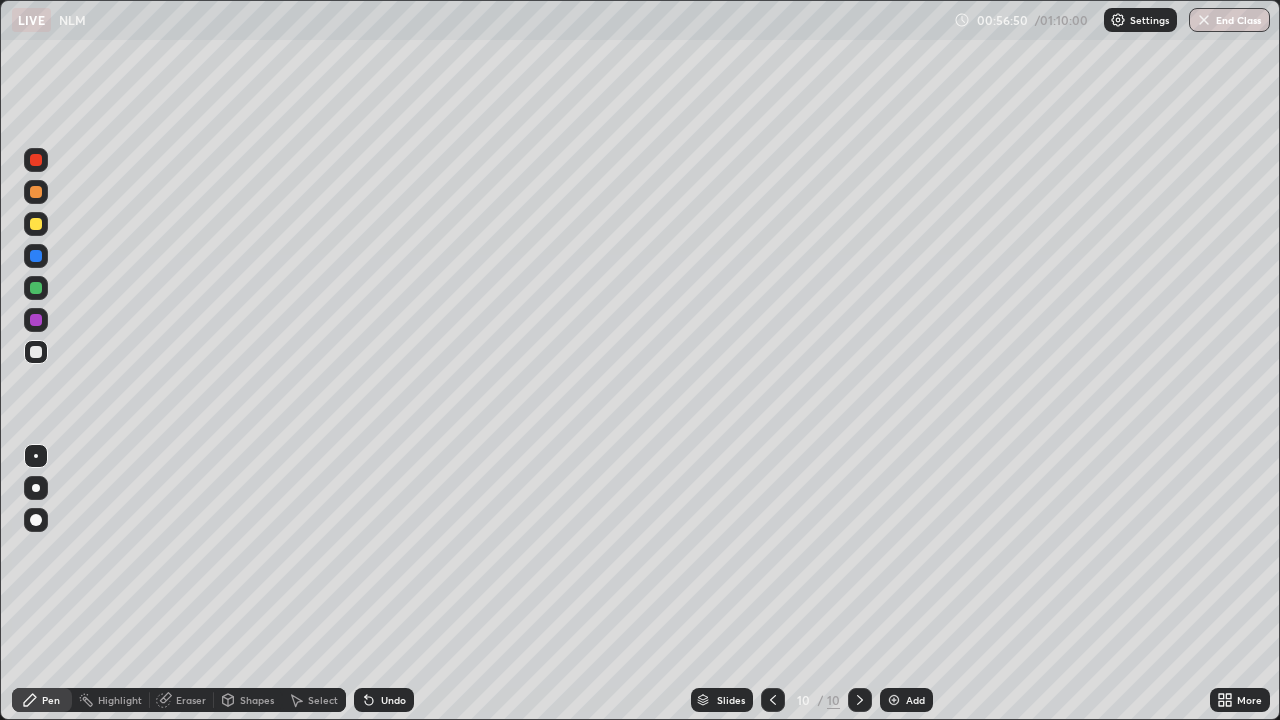click at bounding box center [36, 288] 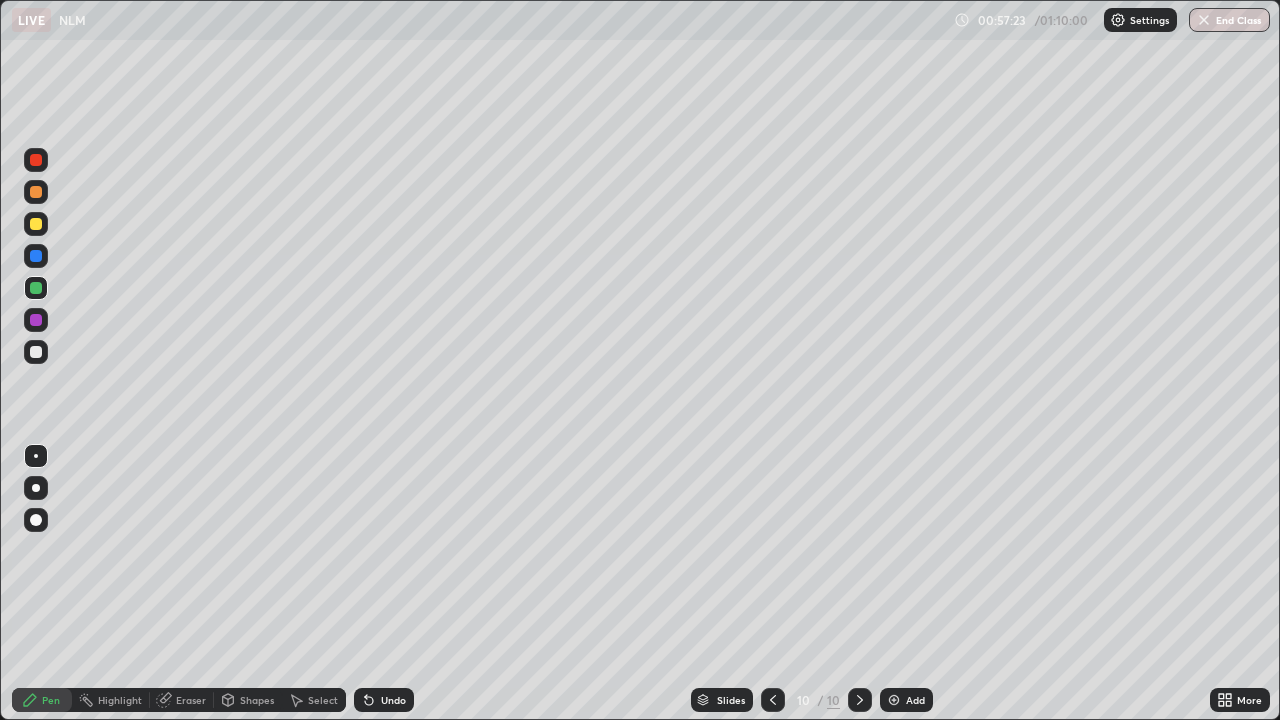 click at bounding box center (36, 224) 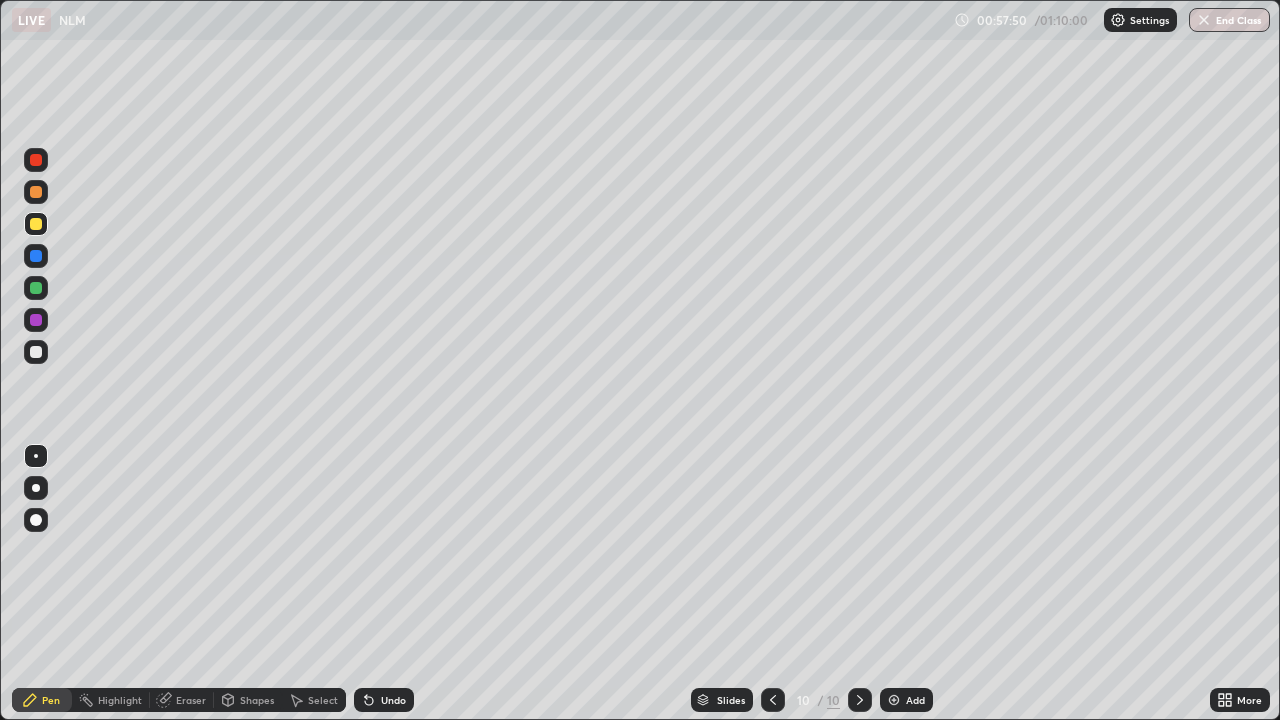 click on "Add" at bounding box center [906, 700] 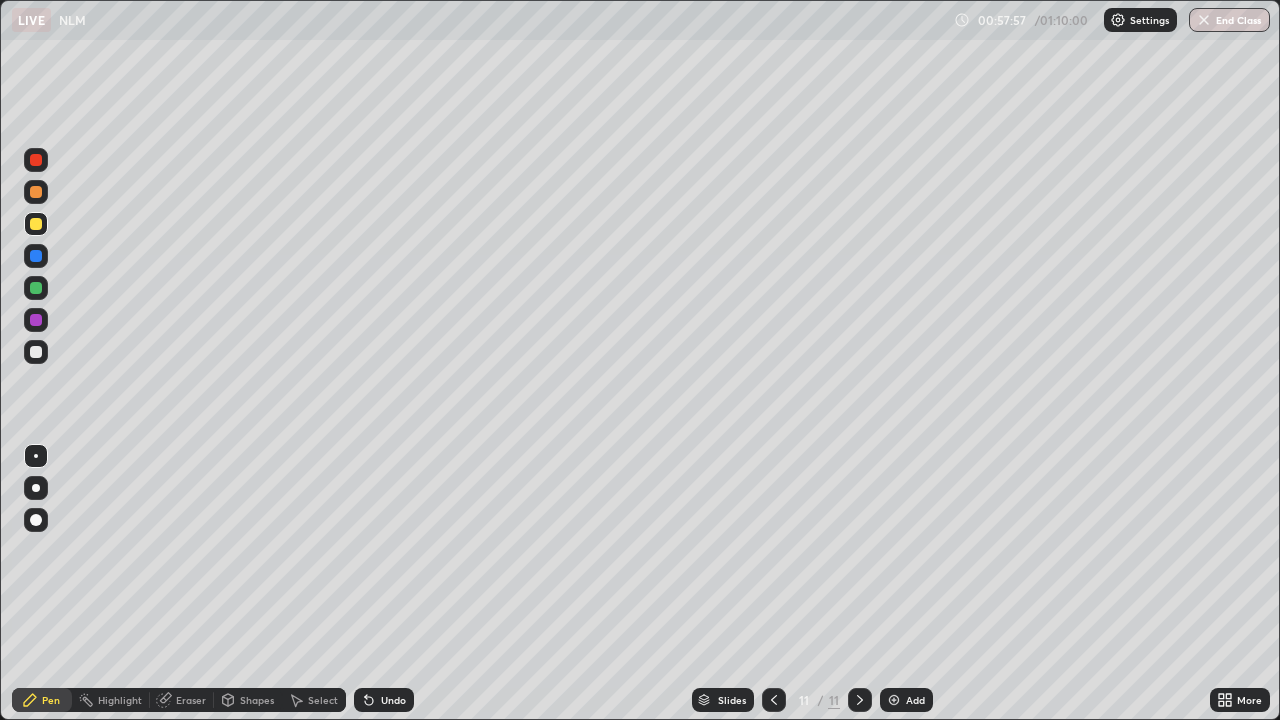 click 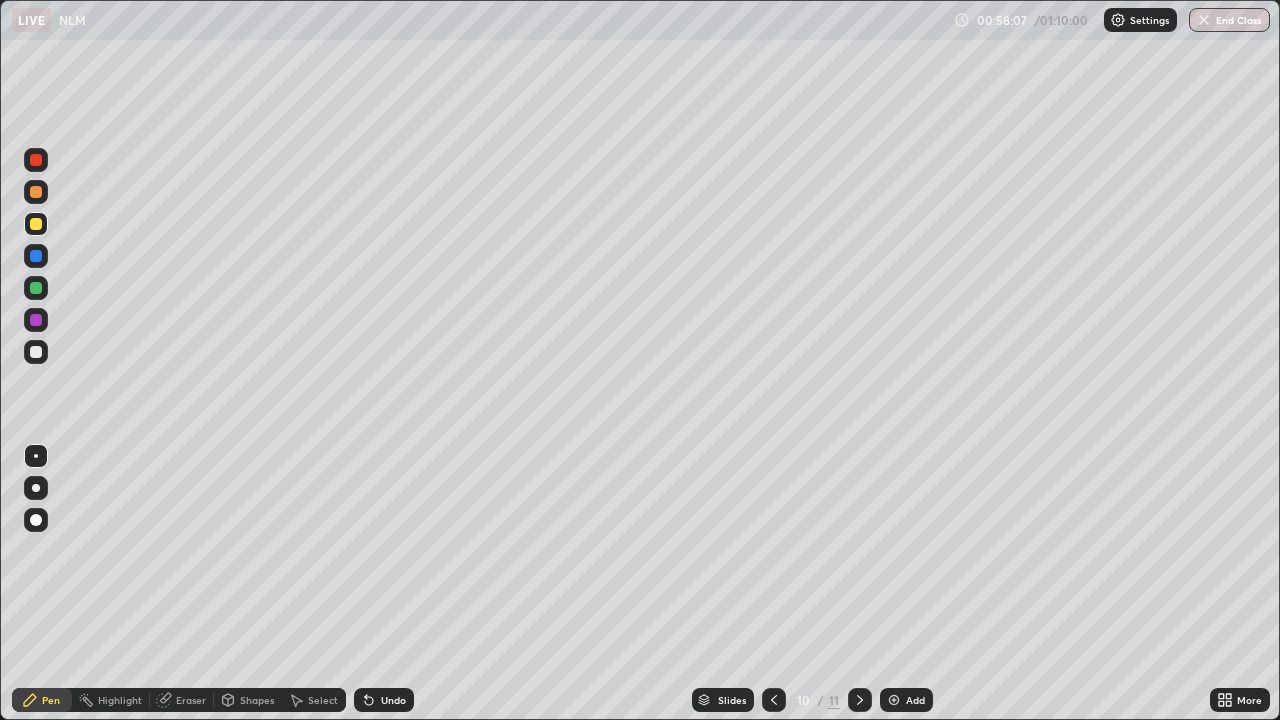 click 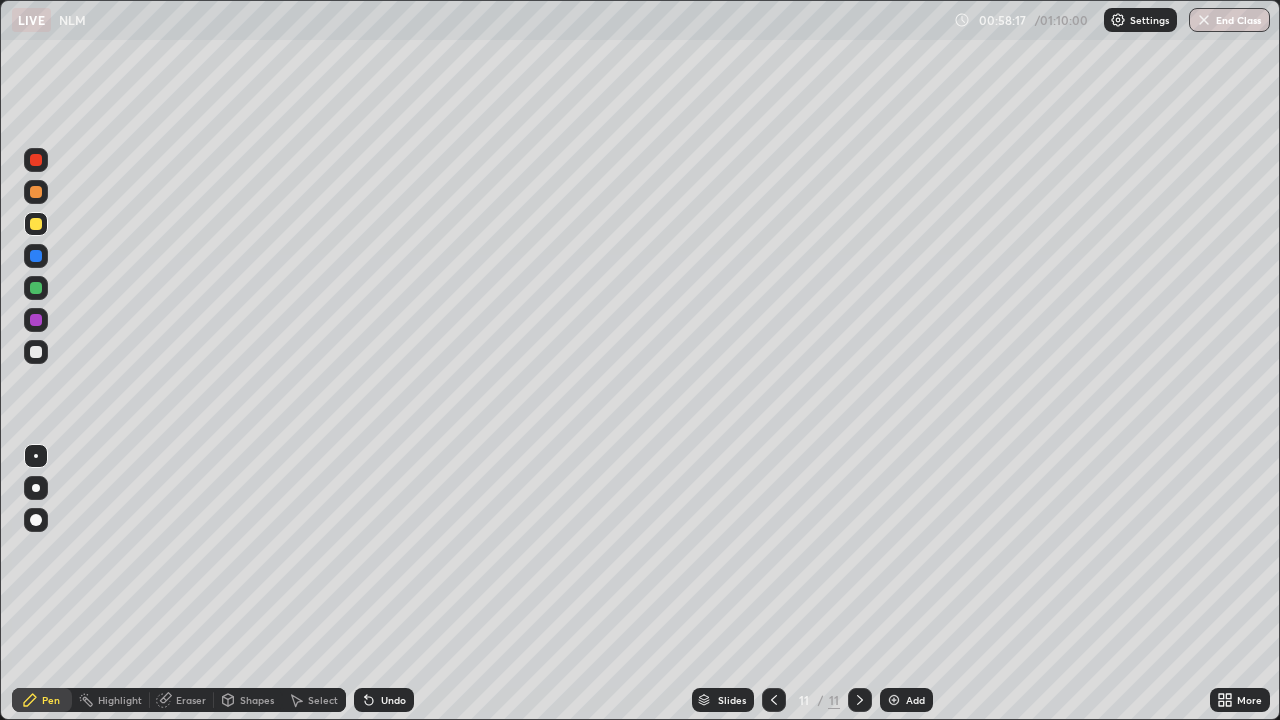 click at bounding box center [36, 288] 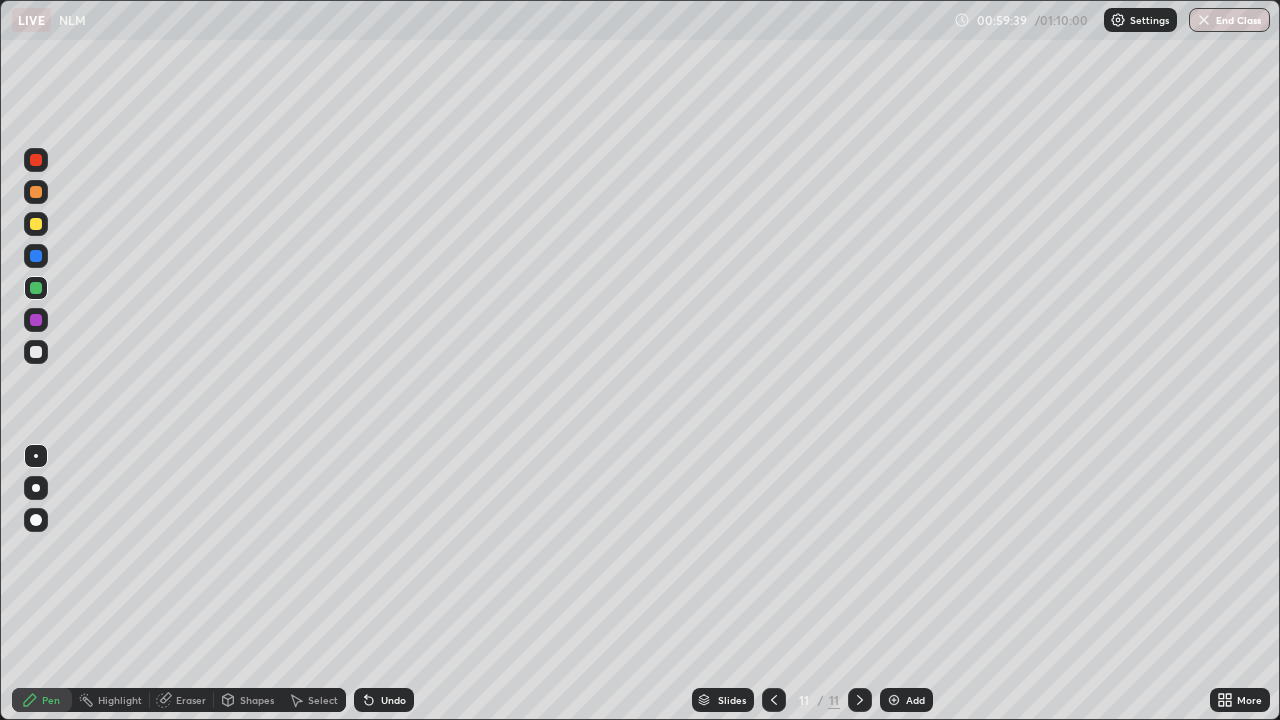 click on "Add" at bounding box center (906, 700) 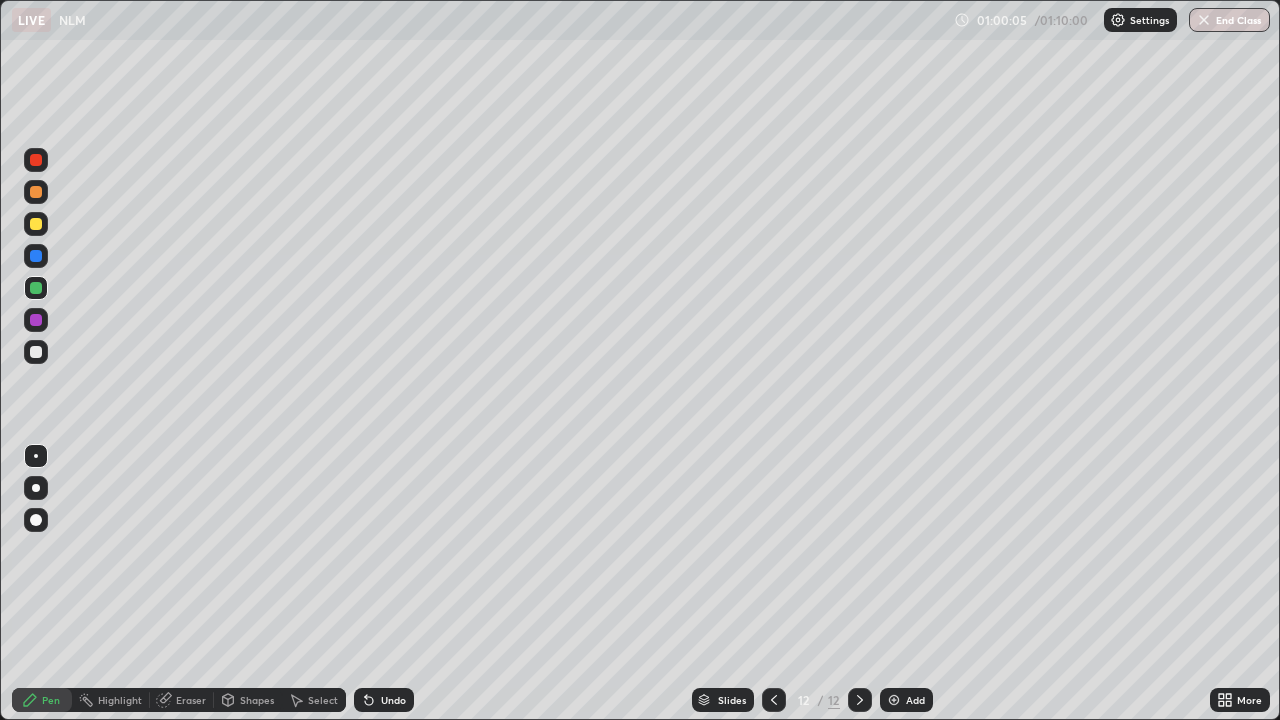 click on "Shapes" at bounding box center (257, 700) 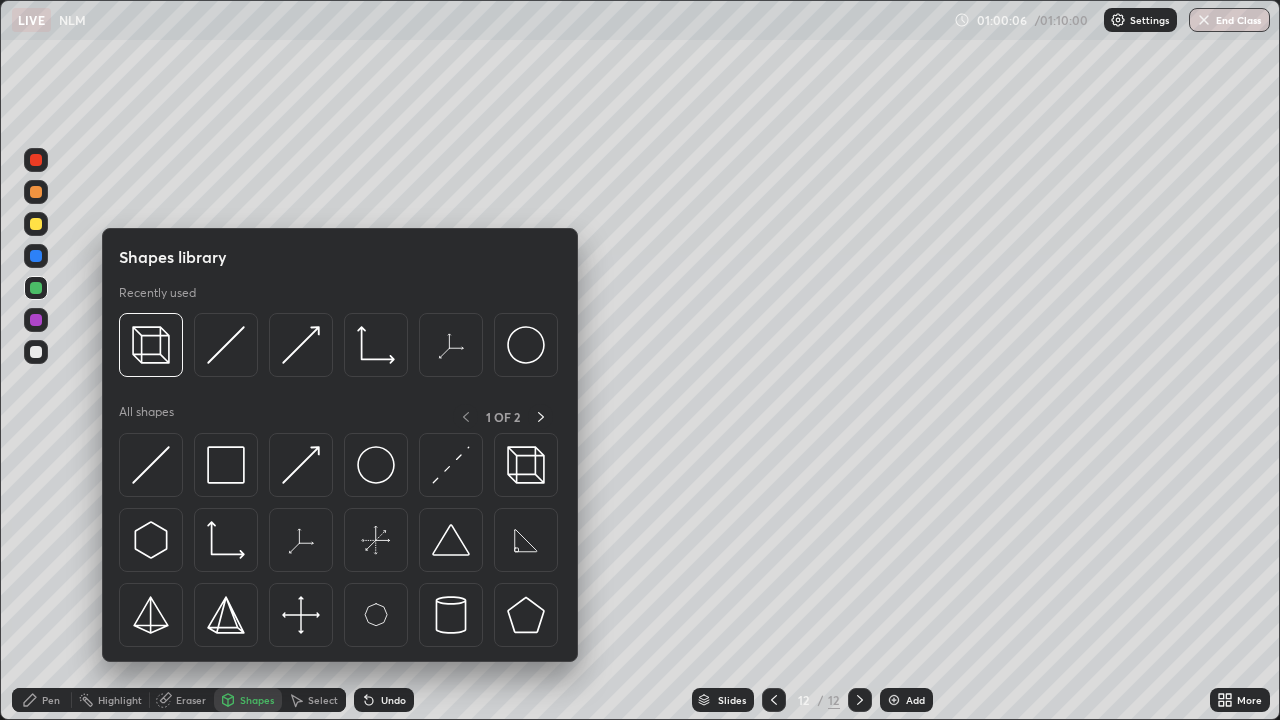 click on "Eraser" at bounding box center (182, 700) 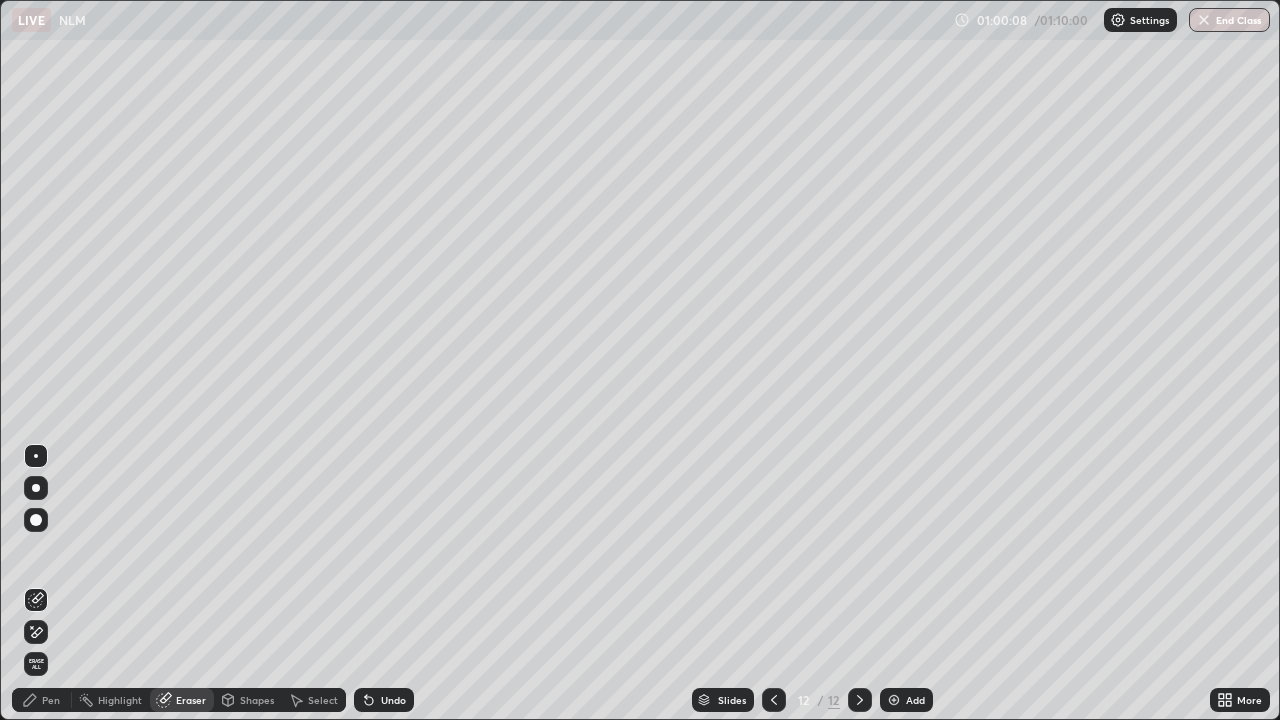 click on "Pen" at bounding box center (51, 700) 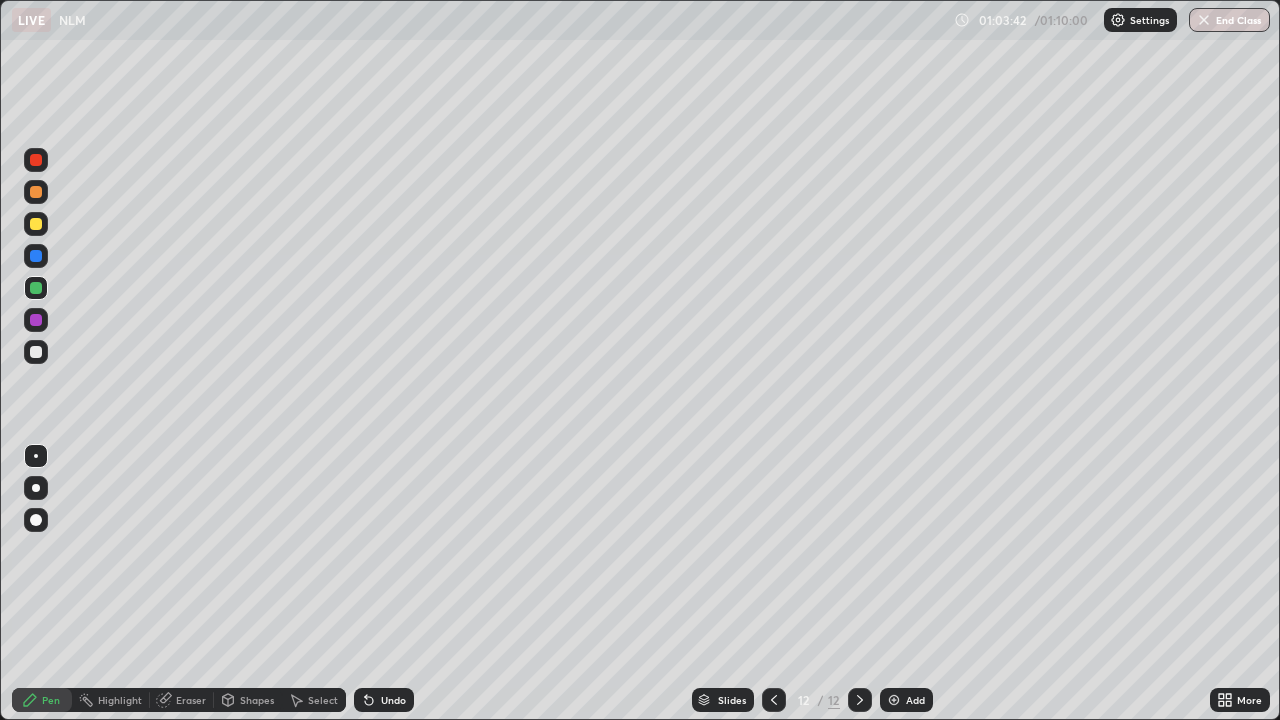 click at bounding box center [894, 700] 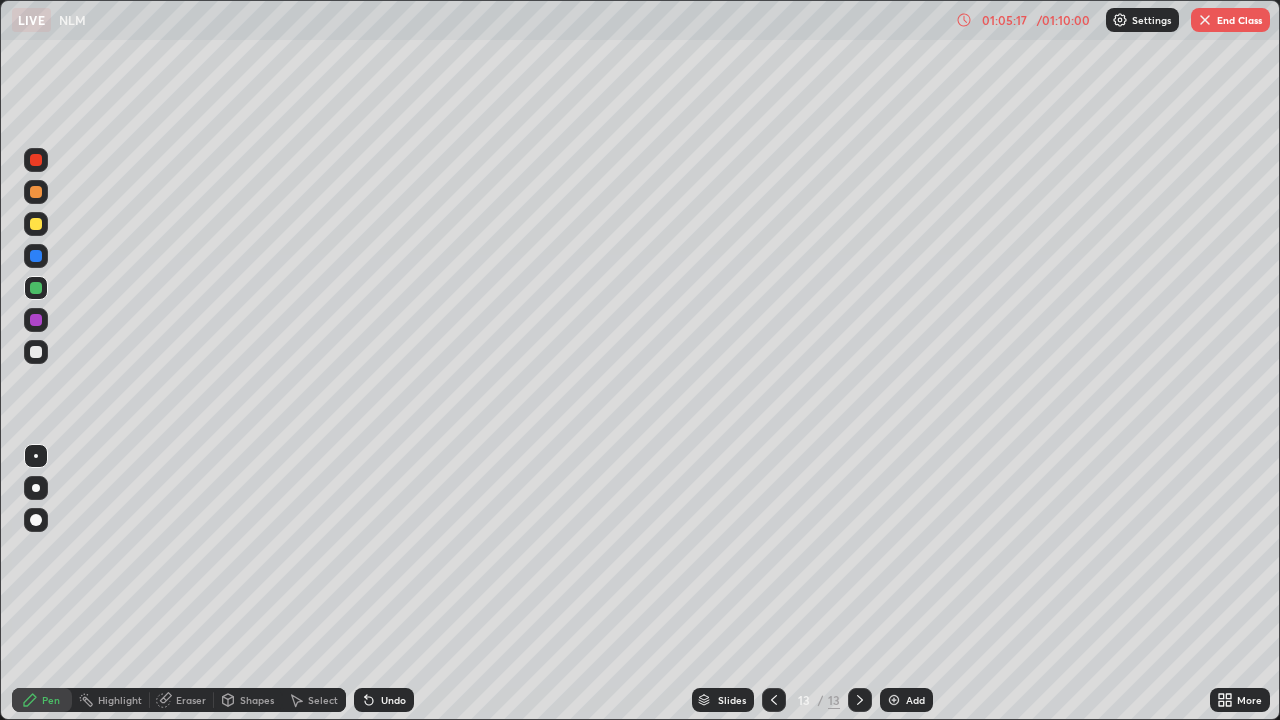 click at bounding box center [36, 352] 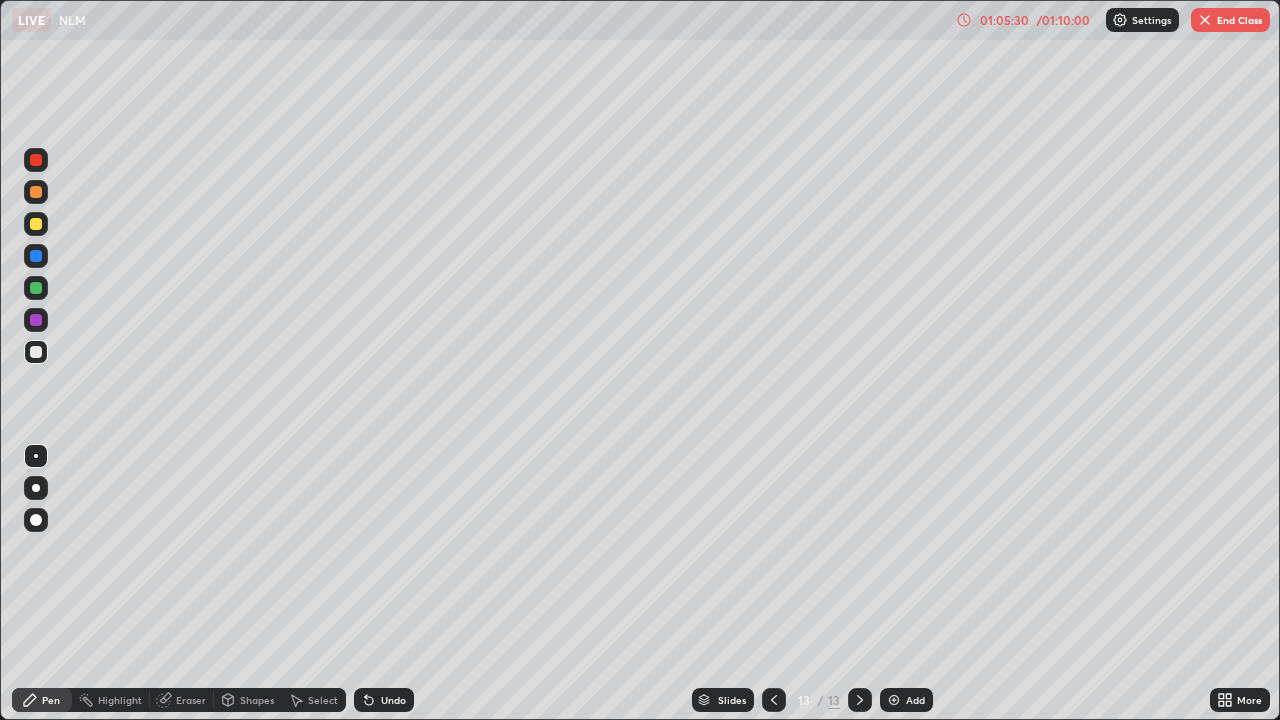 click at bounding box center [36, 224] 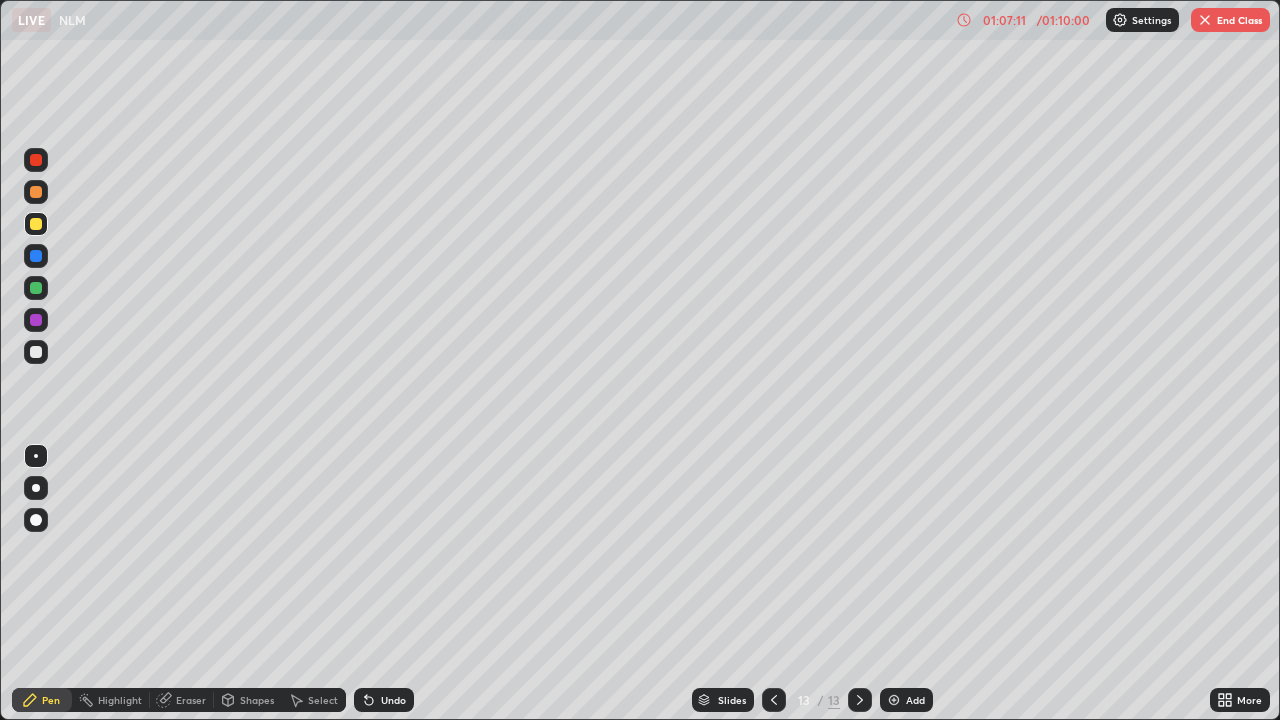 click on "Add" at bounding box center [915, 700] 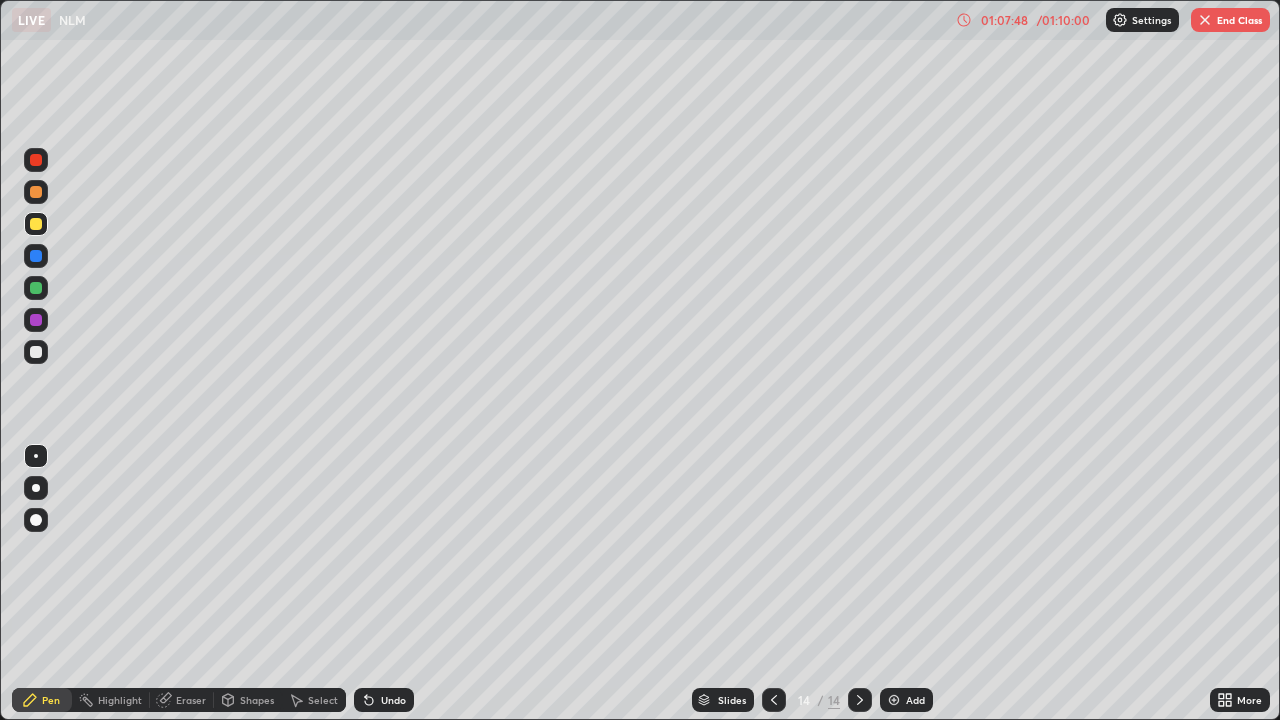 click on "End Class" at bounding box center [1230, 20] 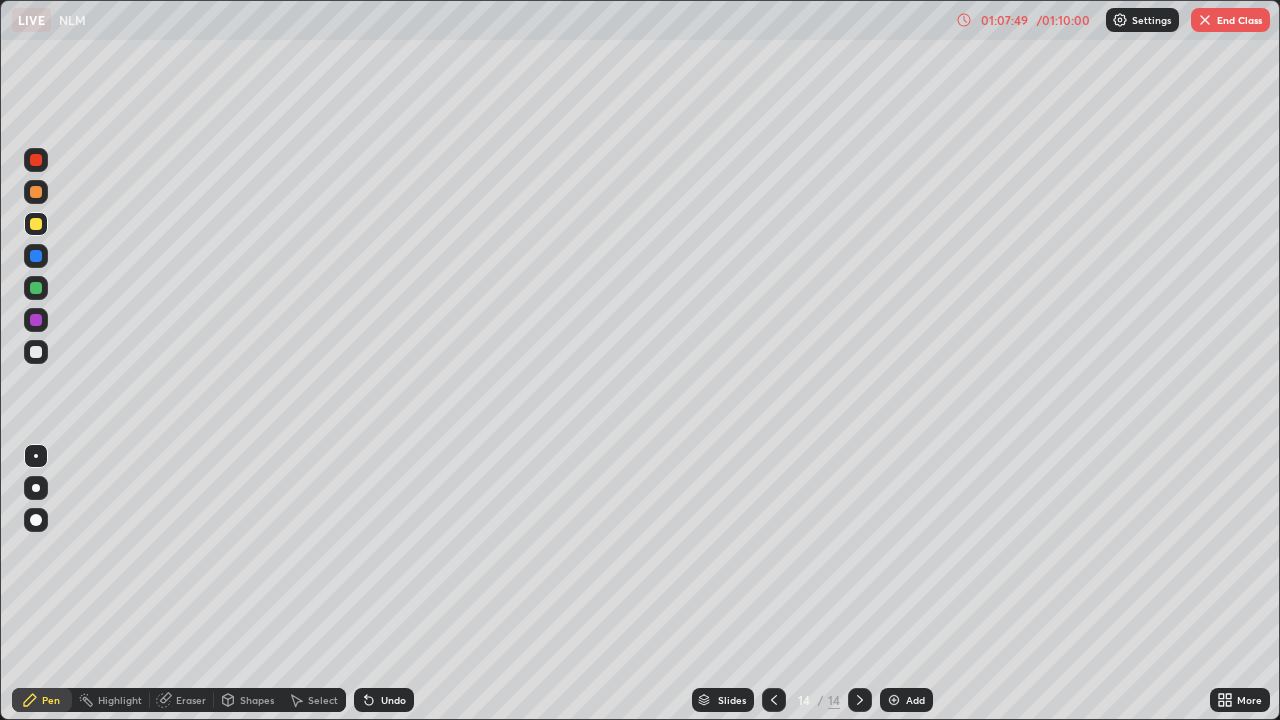 click on "End Class" at bounding box center (1230, 20) 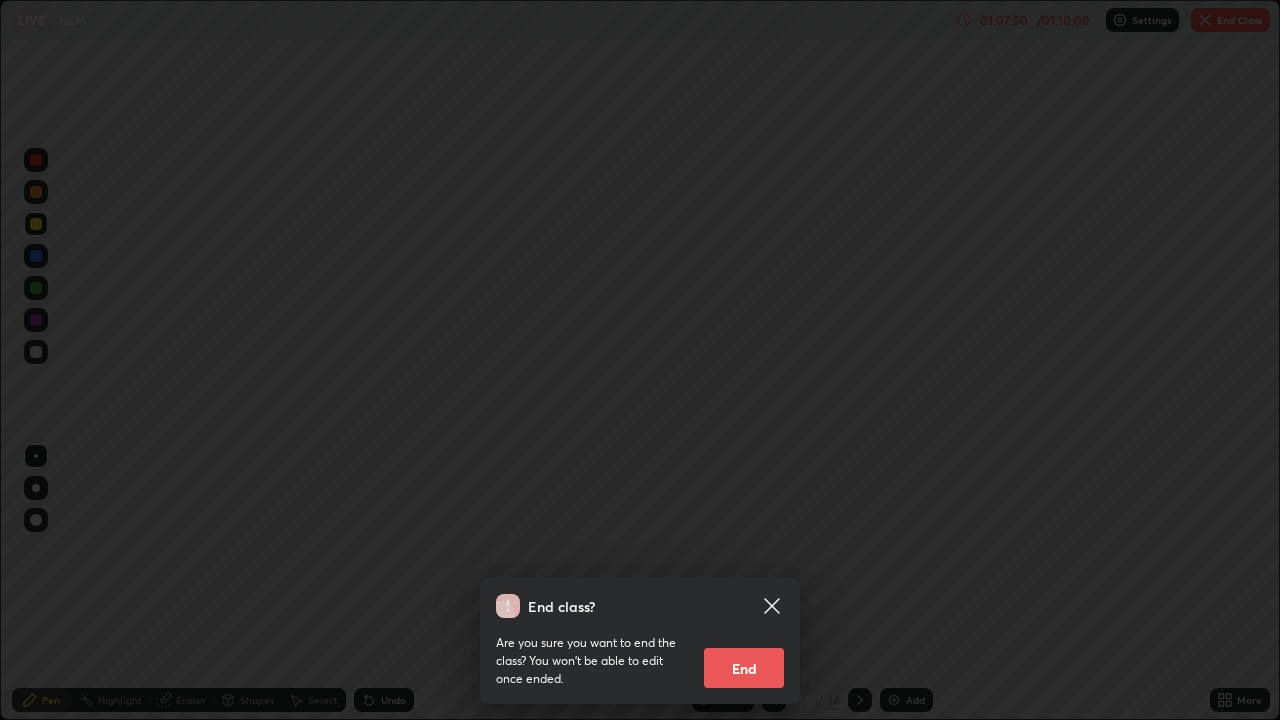 click on "End" at bounding box center (744, 668) 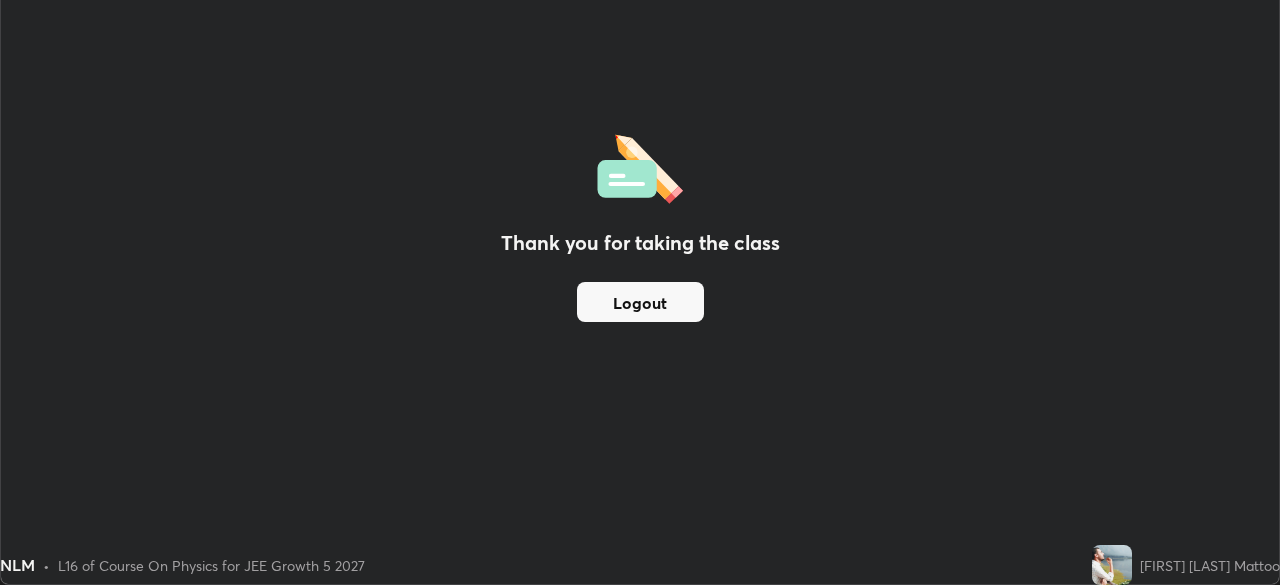 scroll, scrollTop: 585, scrollLeft: 1280, axis: both 